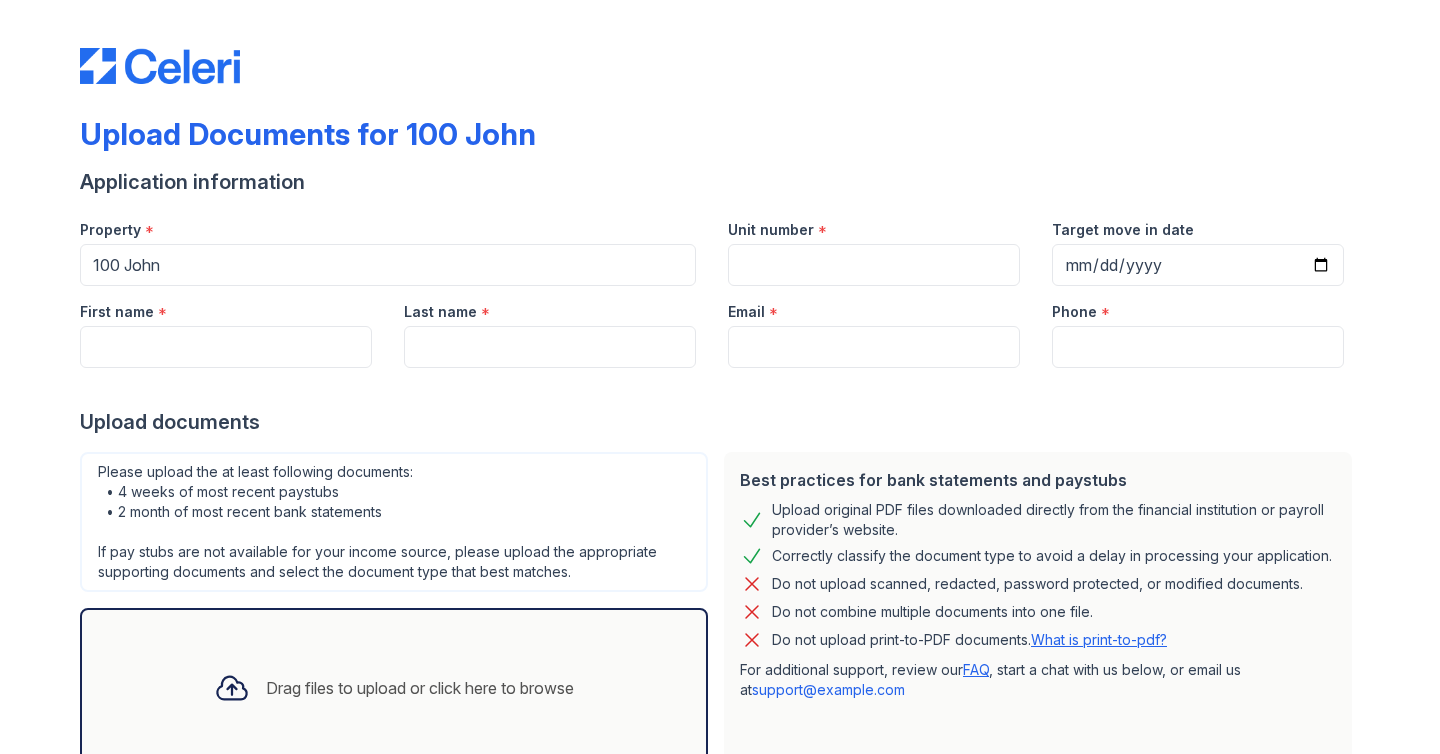 scroll, scrollTop: 0, scrollLeft: 0, axis: both 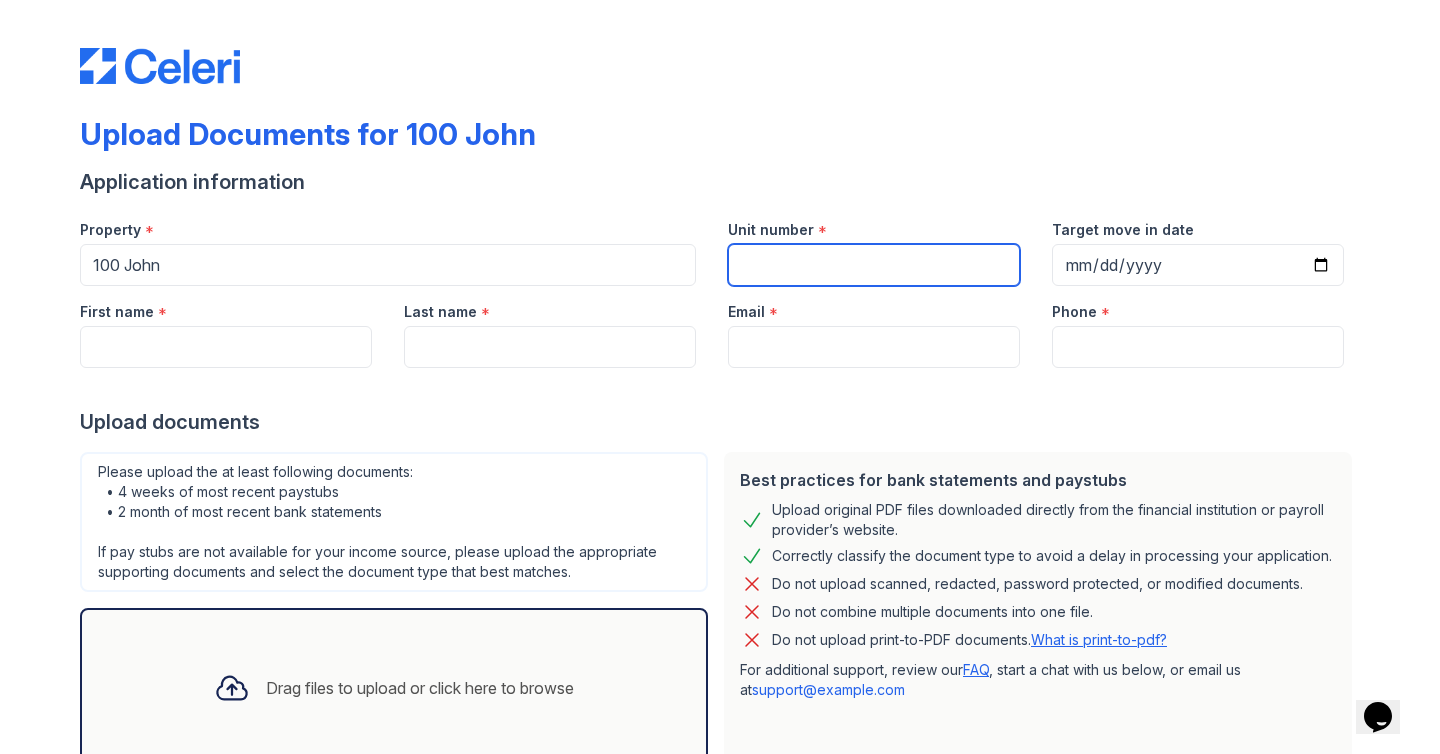 click on "Unit number" at bounding box center (874, 265) 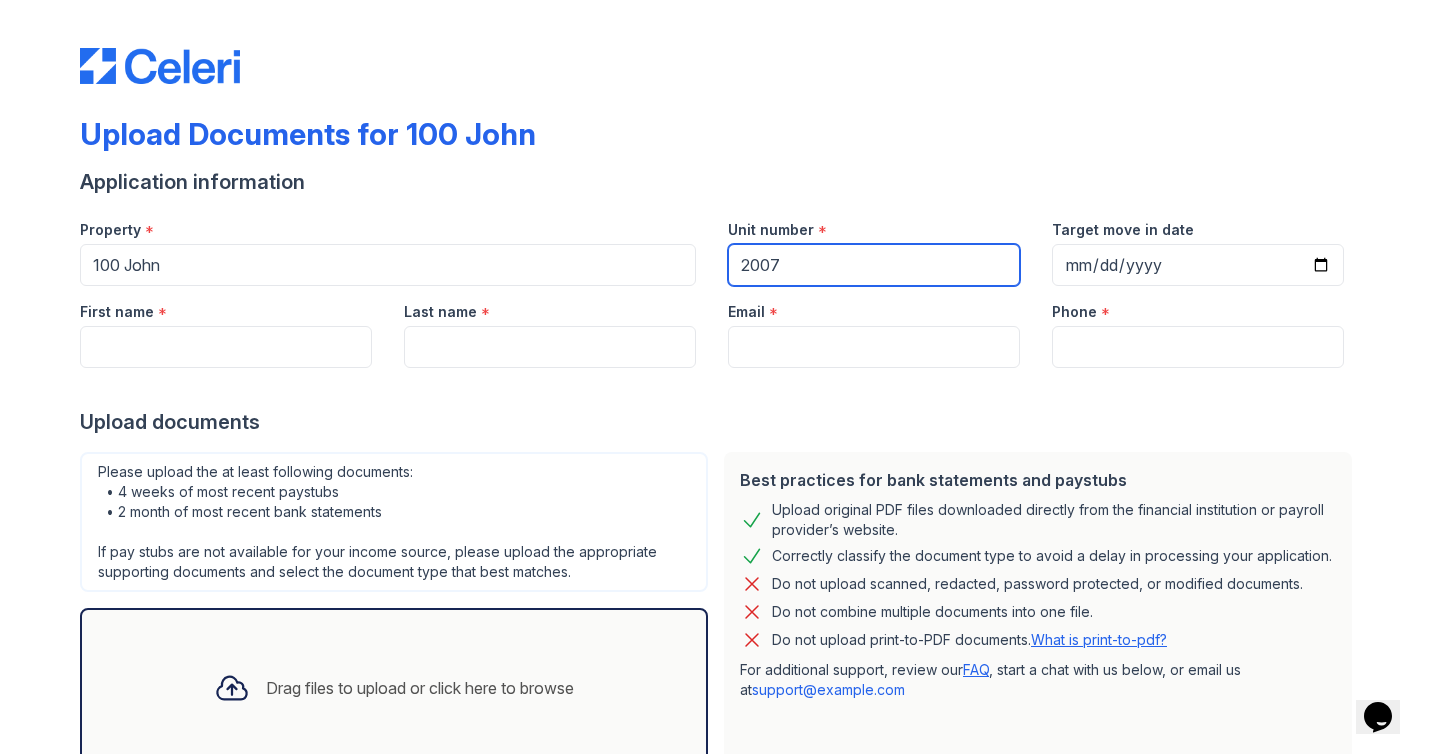 type on "2007" 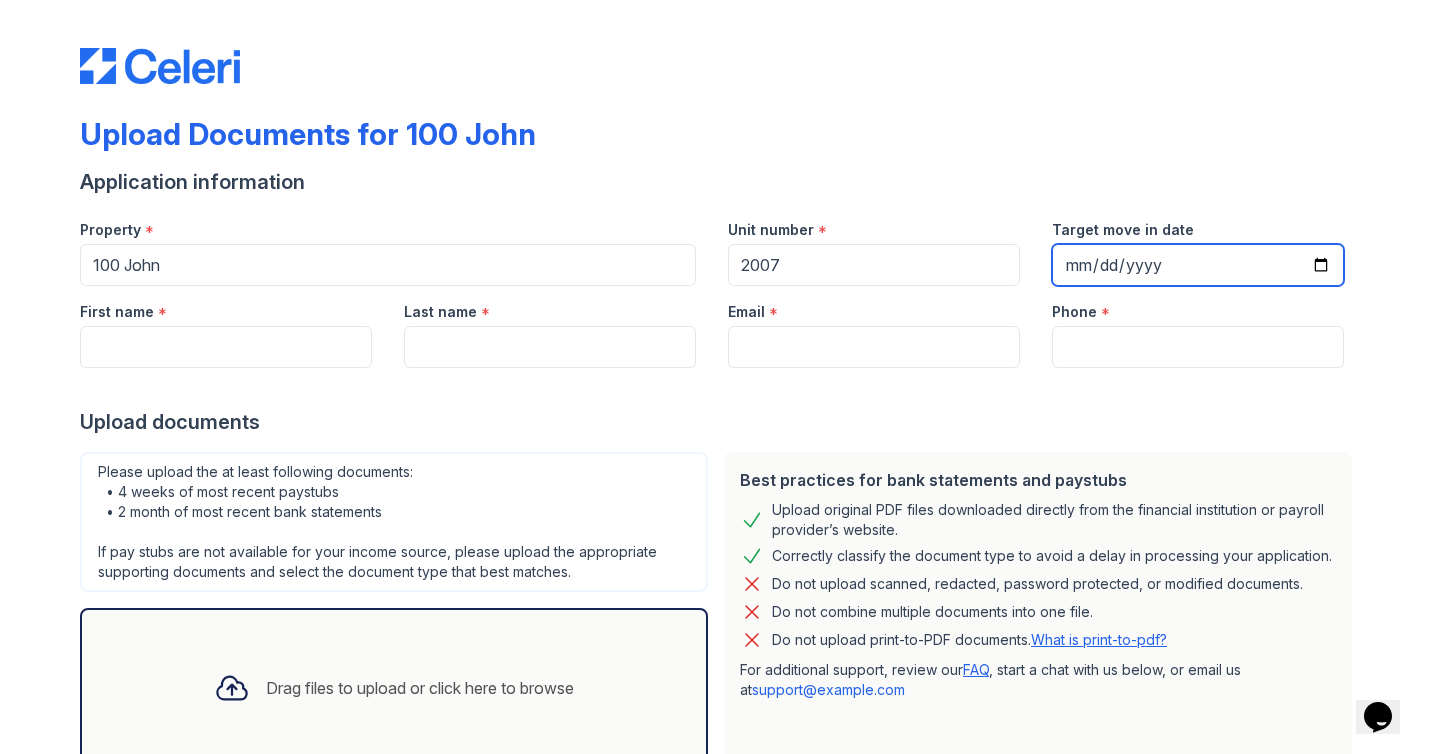 click on "Target move in date" at bounding box center (1198, 265) 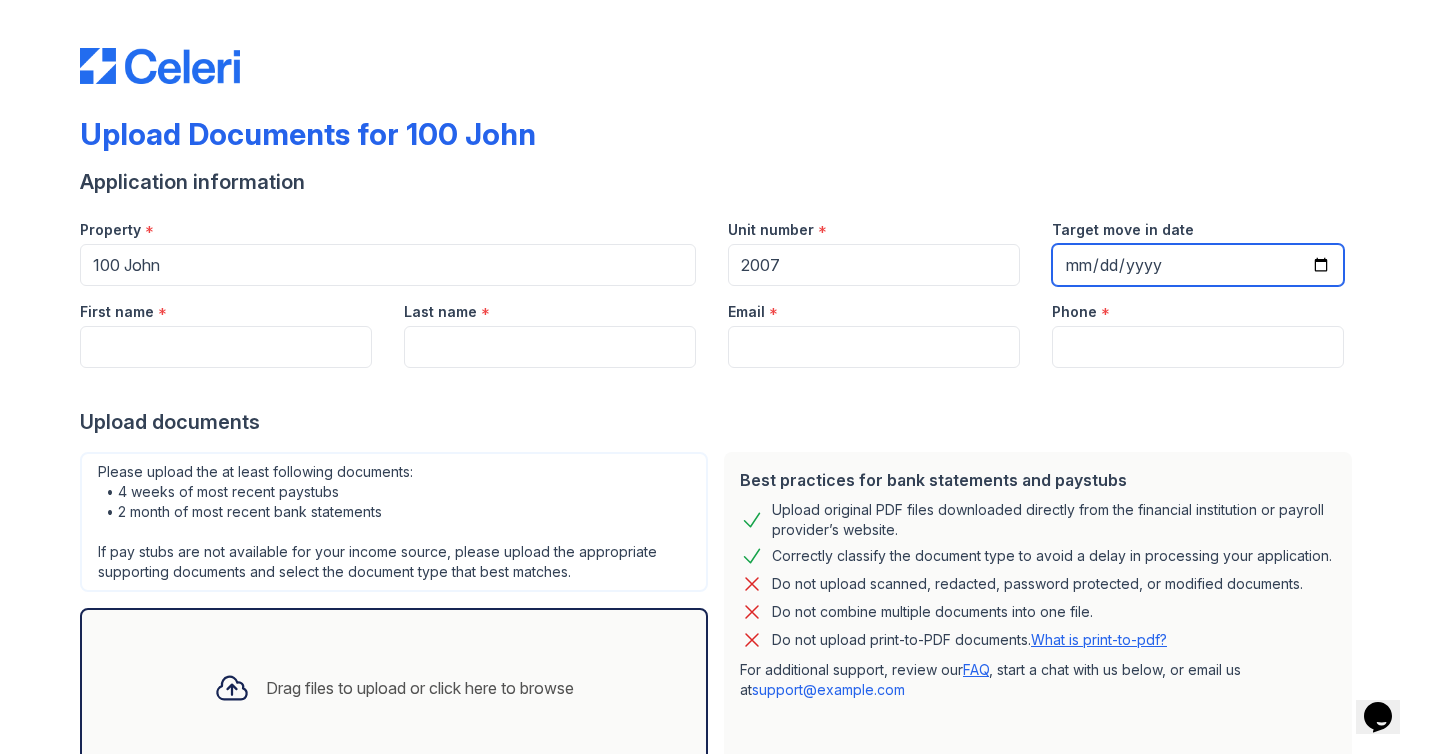 type on "[DATE]" 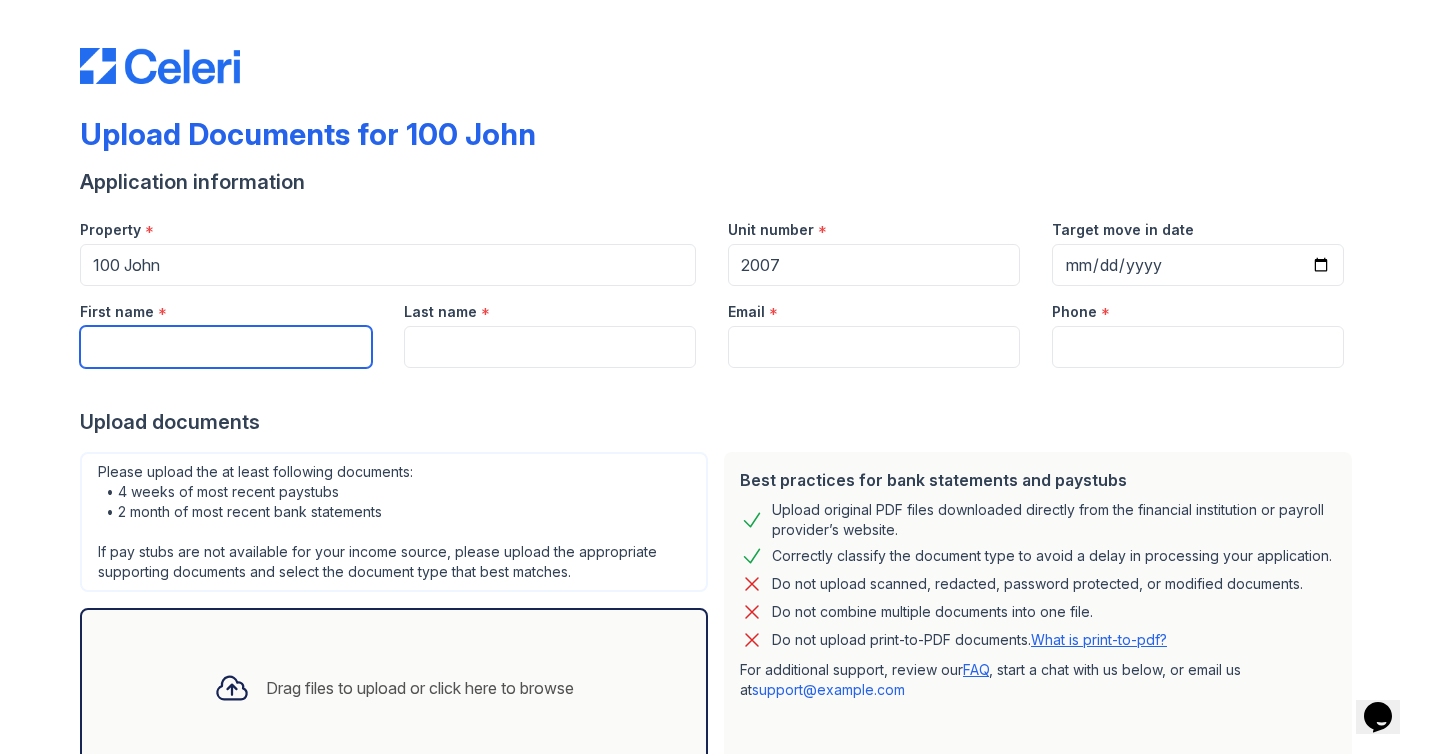 click on "First name" at bounding box center (226, 347) 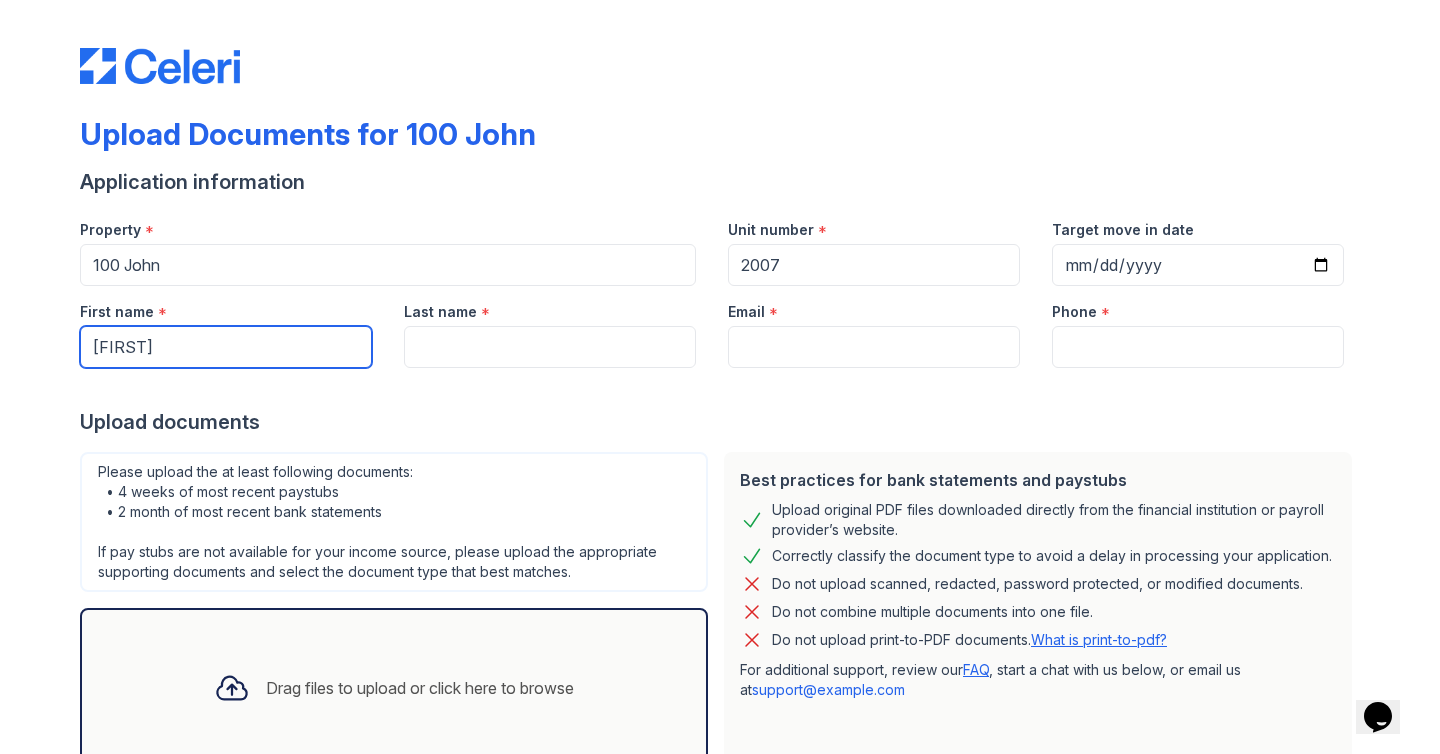 type on "[FIRST]" 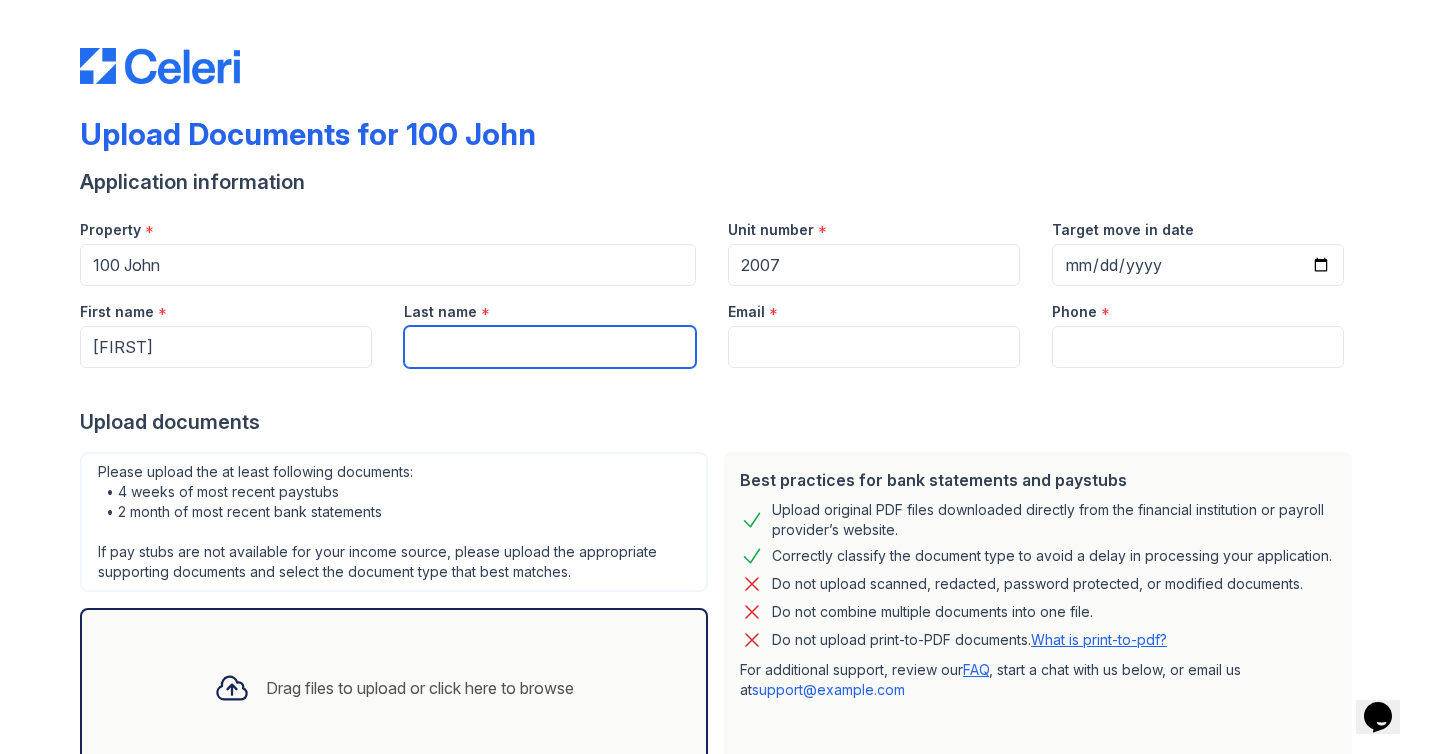 type on "M" 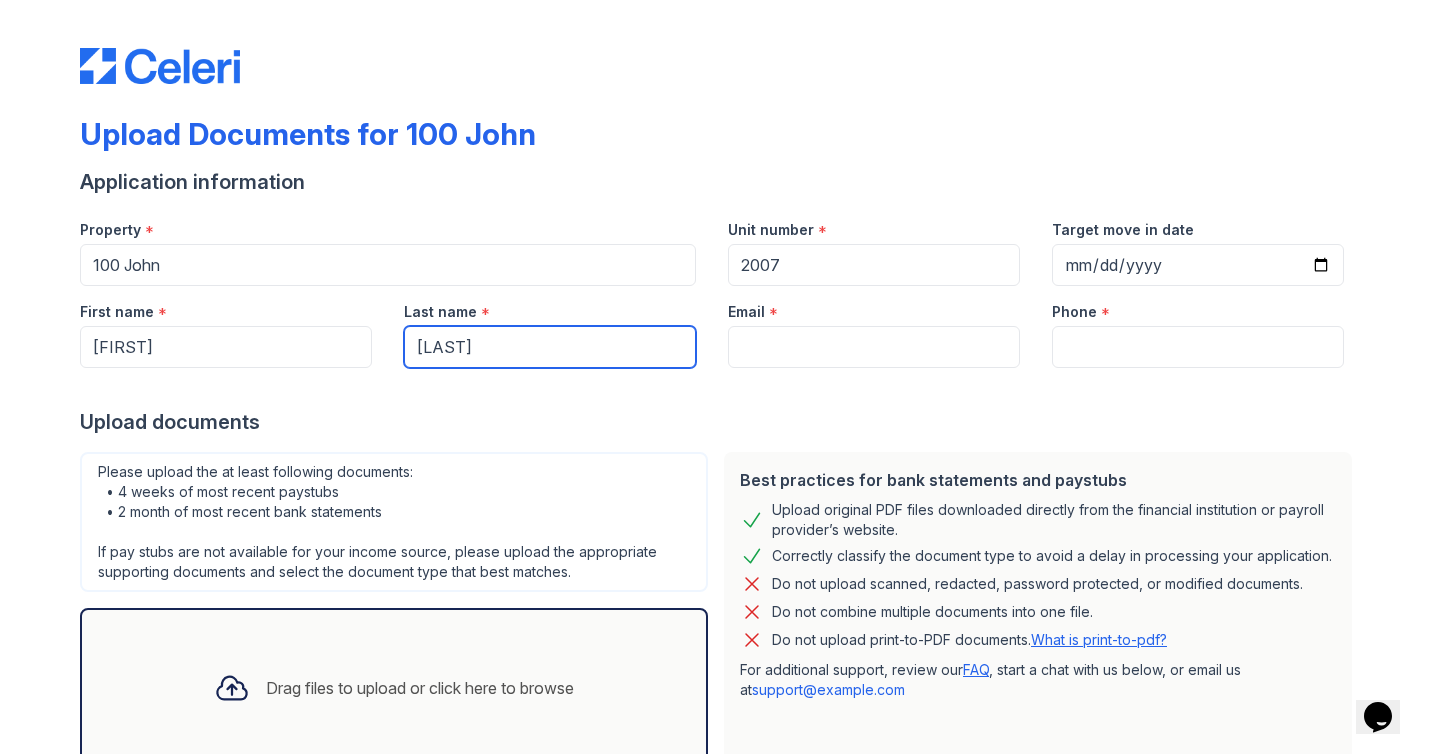 type on "[LAST]" 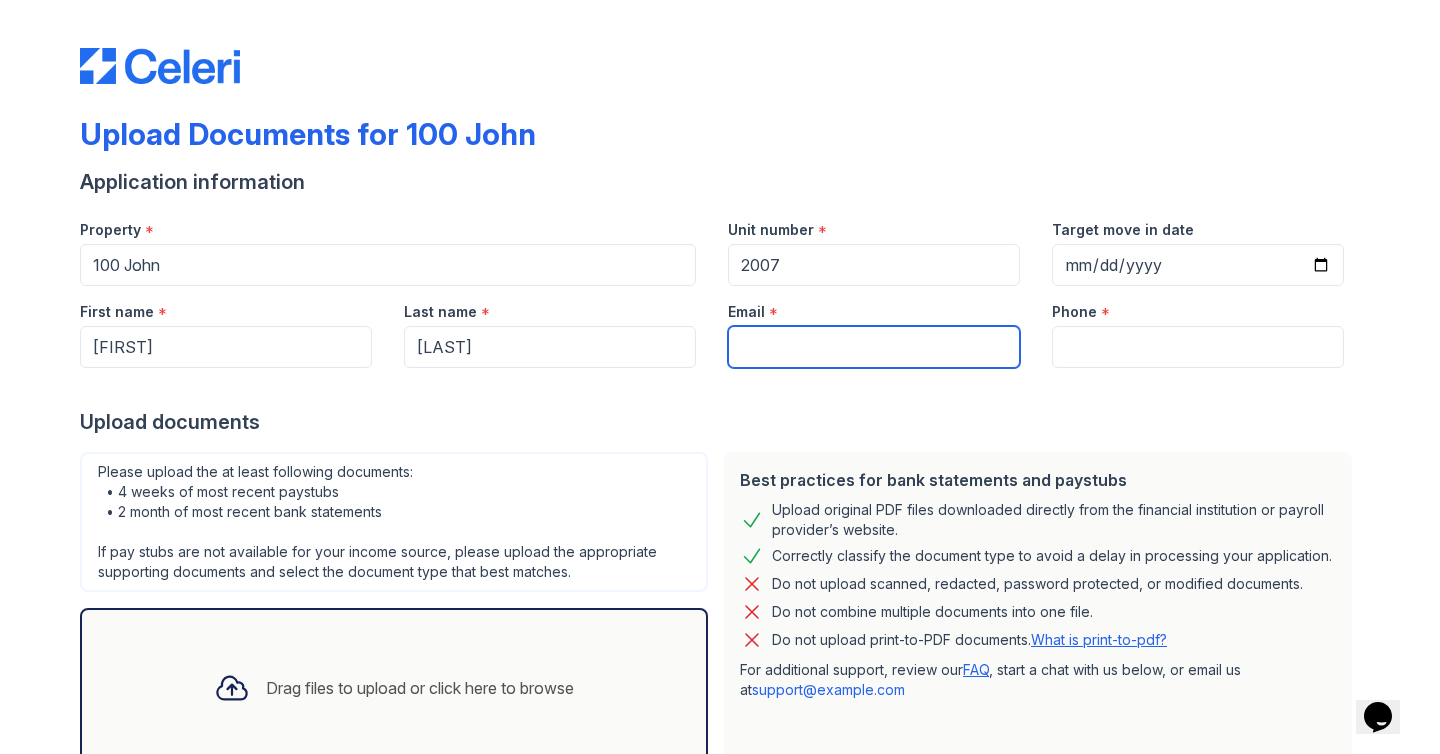 click on "Email" at bounding box center (874, 347) 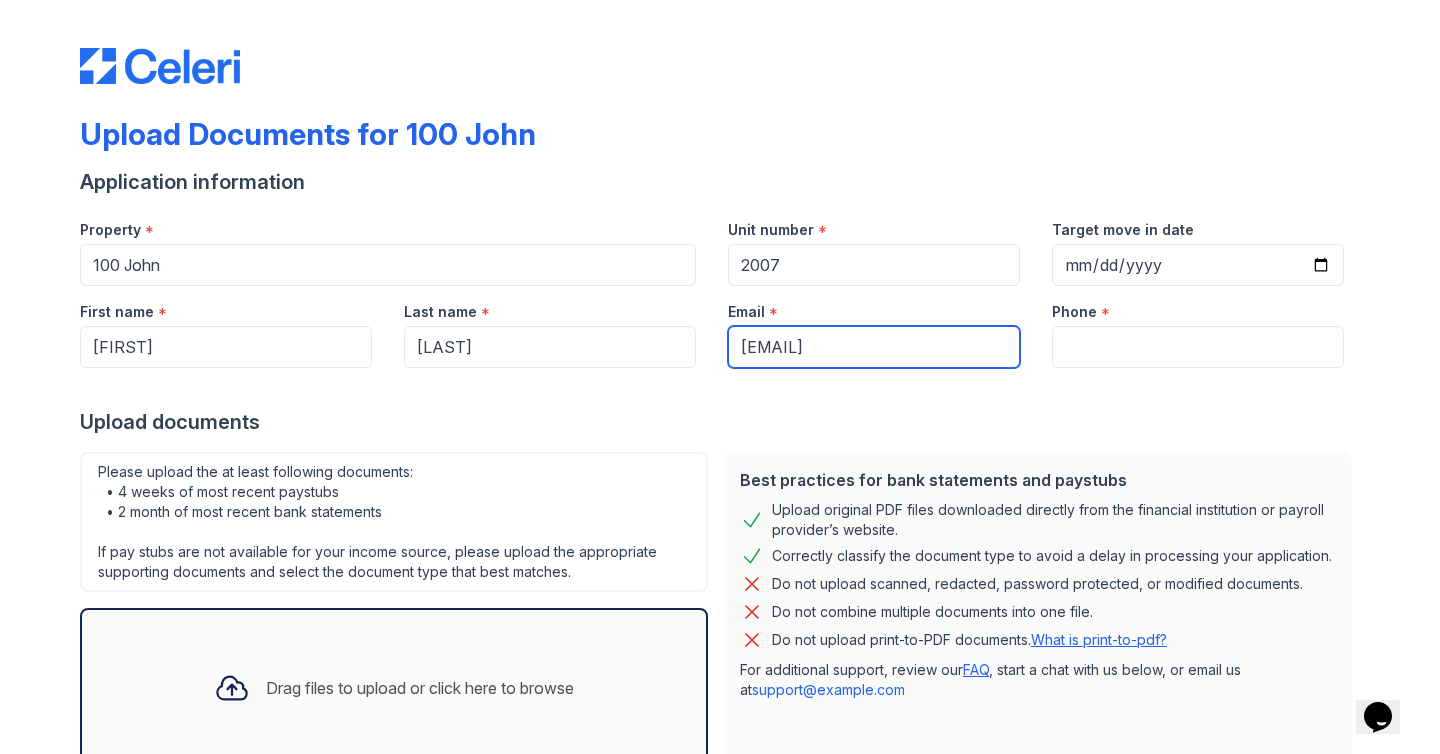 type on "[EMAIL]" 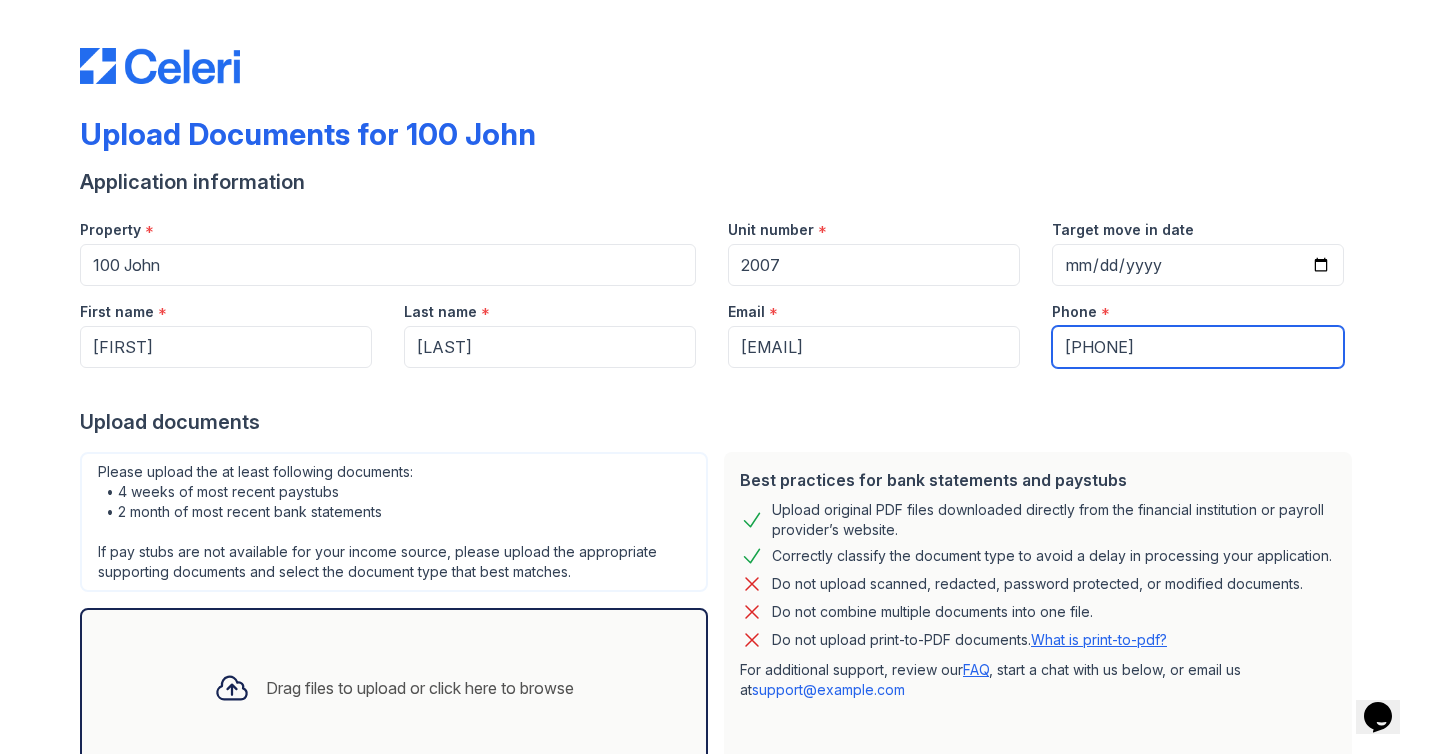 type on "[PHONE]" 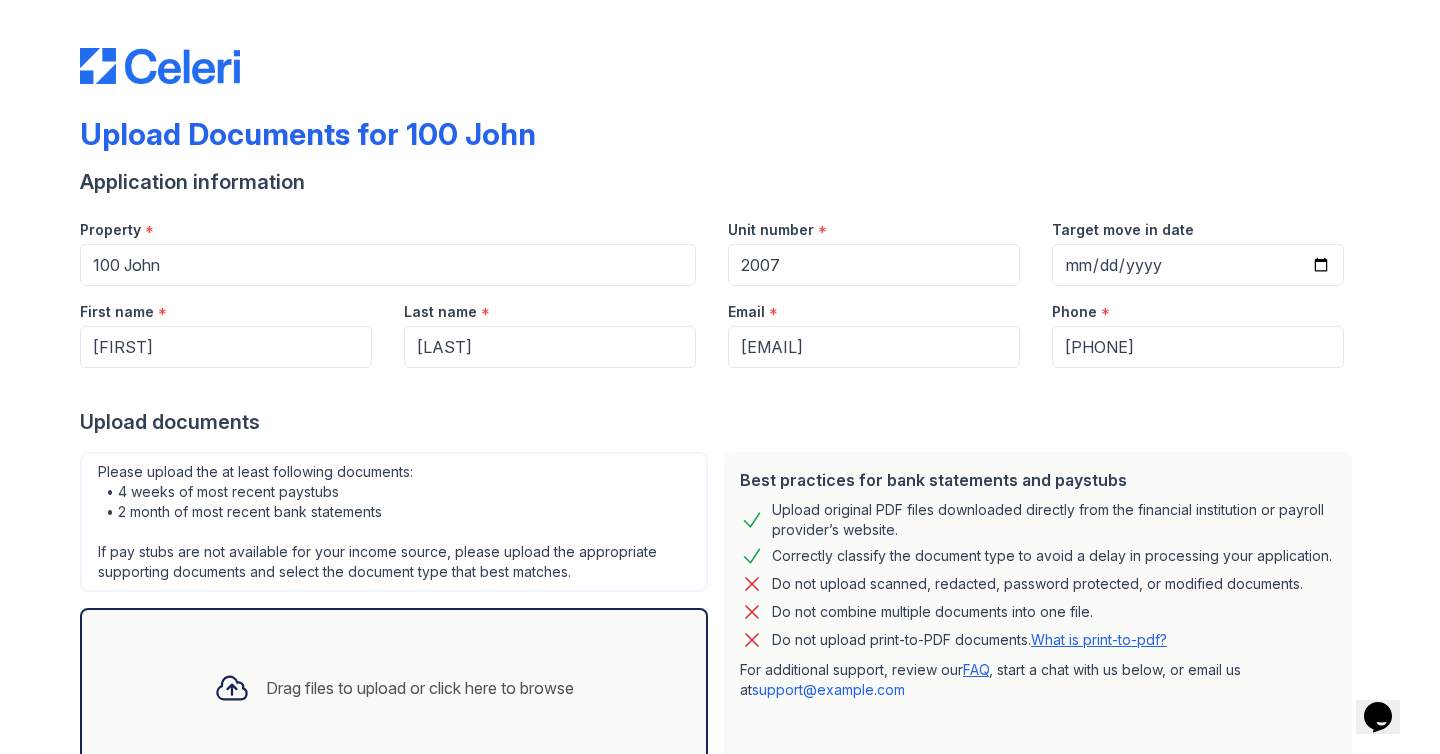click on "Best practices for bank statements and paystubs
Upload original PDF files downloaded directly from the financial institution or payroll provider’s website.
Correctly classify the document type to avoid a delay in processing your application.
Do not upload scanned, redacted, password protected, or modified documents.
Do not combine multiple documents into one file.
Do not upload print-to-PDF documents.
What is print-to-pdf?
For additional support, review our
FAQ ,
start a chat with us below, or email us at
support@getceleri.com" at bounding box center (1038, 610) 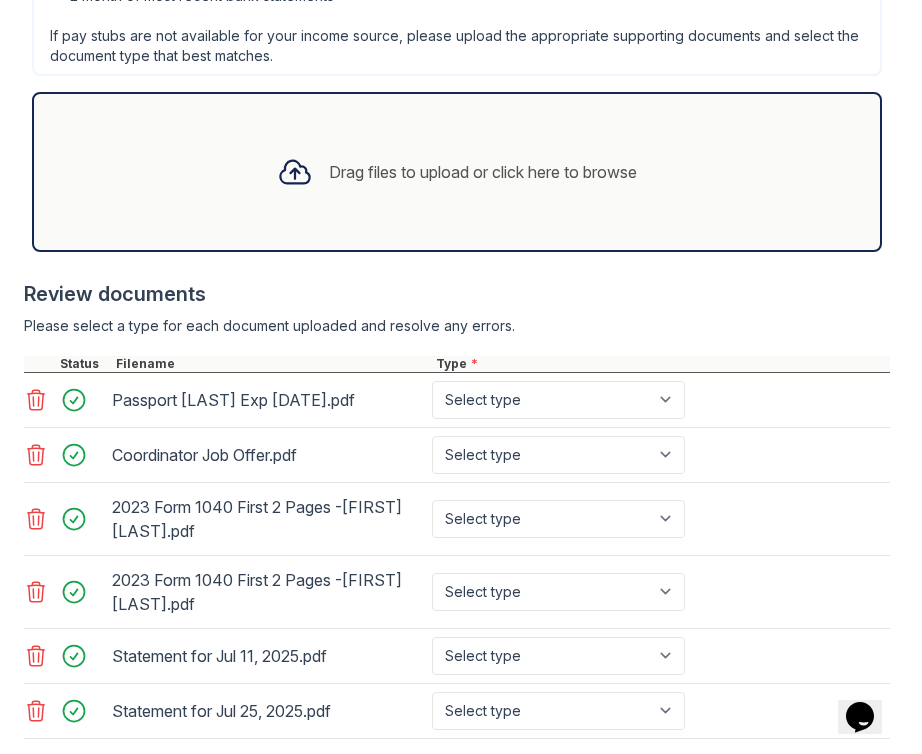 scroll, scrollTop: 787, scrollLeft: 0, axis: vertical 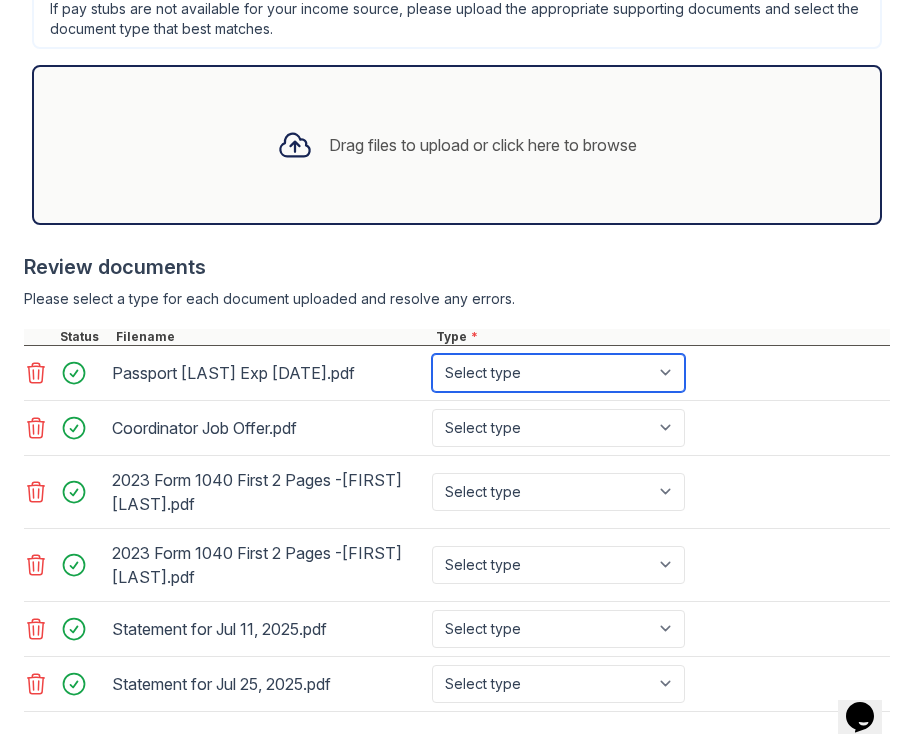 click on "Select type
Paystub
Bank Statement
Offer Letter
Tax Documents
Benefit Award Letter
Investment Account Statement
Other" at bounding box center (558, 373) 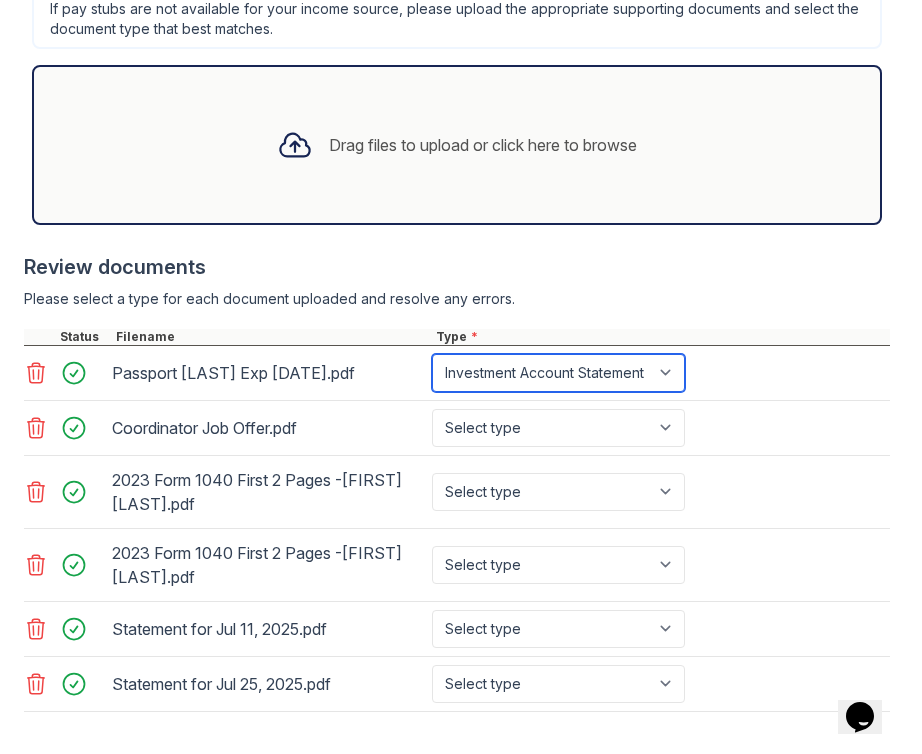 click on "Select type
Paystub
Bank Statement
Offer Letter
Tax Documents
Benefit Award Letter
Investment Account Statement
Other" at bounding box center [558, 373] 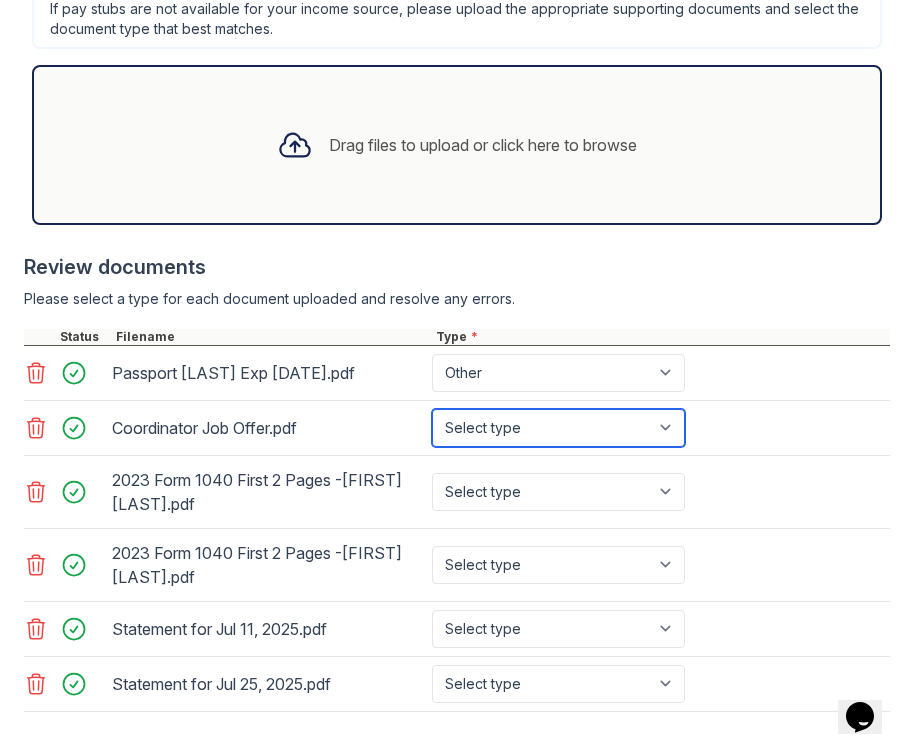 click on "Select type
Paystub
Bank Statement
Offer Letter
Tax Documents
Benefit Award Letter
Investment Account Statement
Other" at bounding box center [558, 428] 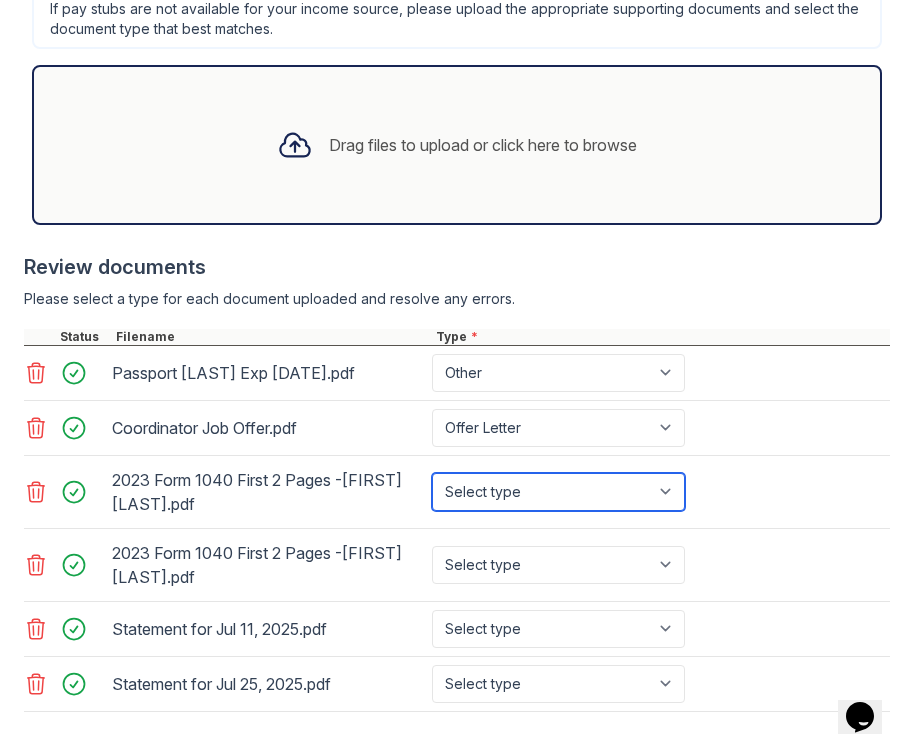 click on "Select type
Paystub
Bank Statement
Offer Letter
Tax Documents
Benefit Award Letter
Investment Account Statement
Other" at bounding box center [558, 492] 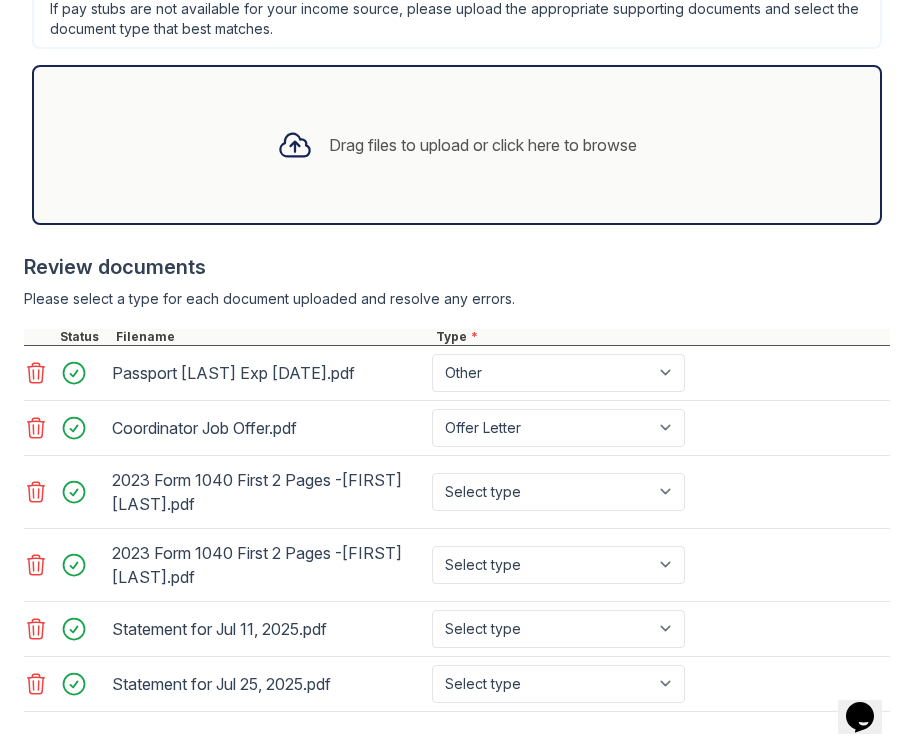 click 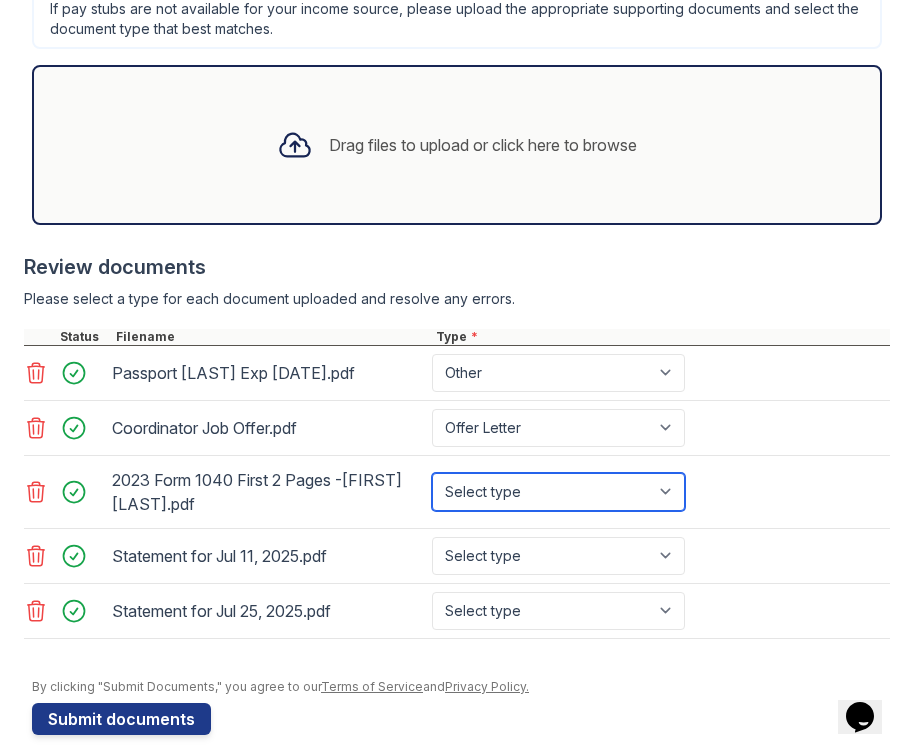 click on "Select type
Paystub
Bank Statement
Offer Letter
Tax Documents
Benefit Award Letter
Investment Account Statement
Other" at bounding box center [558, 492] 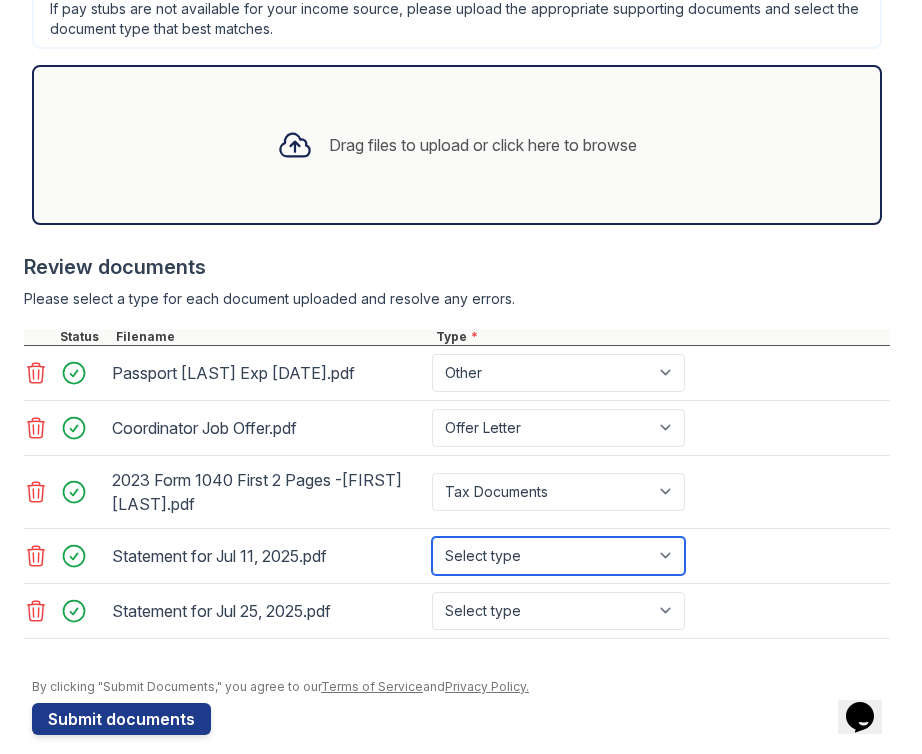 click on "Select type
Paystub
Bank Statement
Offer Letter
Tax Documents
Benefit Award Letter
Investment Account Statement
Other" at bounding box center [558, 556] 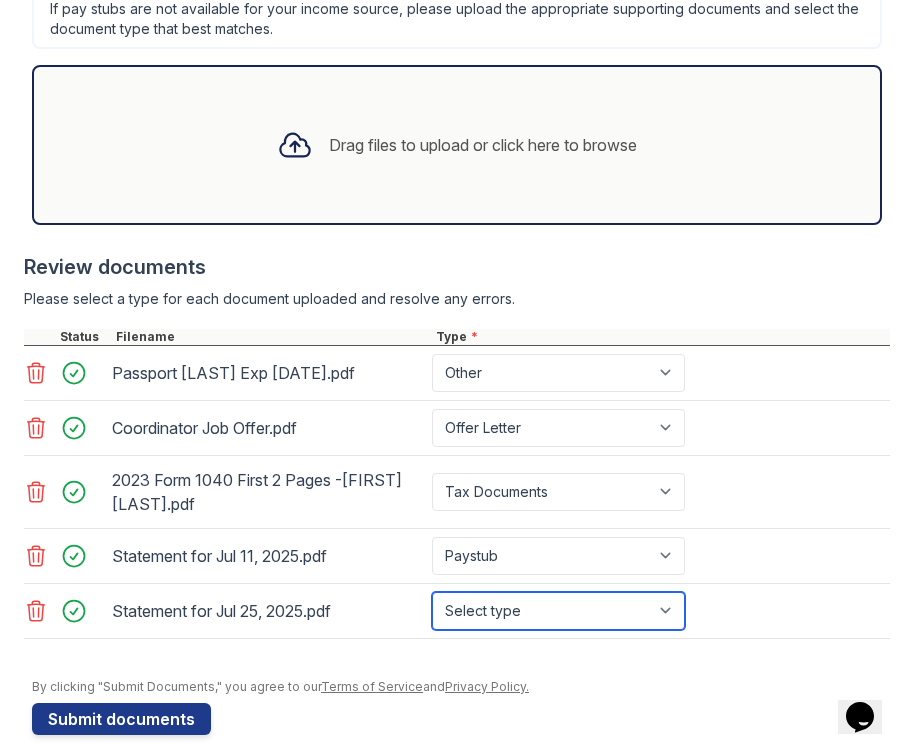 click on "Select type
Paystub
Bank Statement
Offer Letter
Tax Documents
Benefit Award Letter
Investment Account Statement
Other" at bounding box center [558, 611] 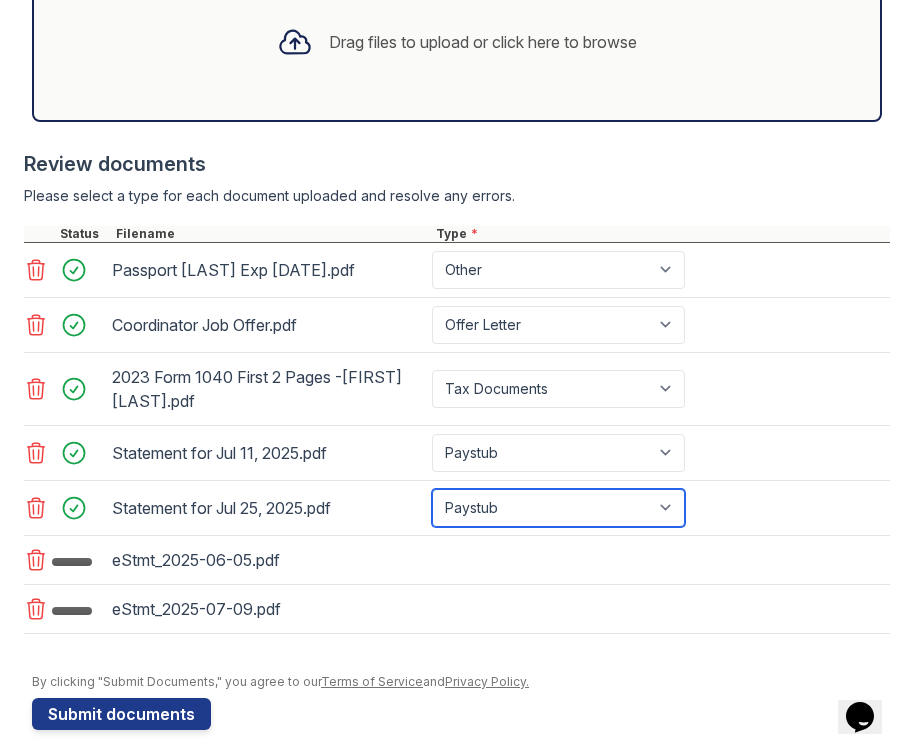 scroll, scrollTop: 906, scrollLeft: 0, axis: vertical 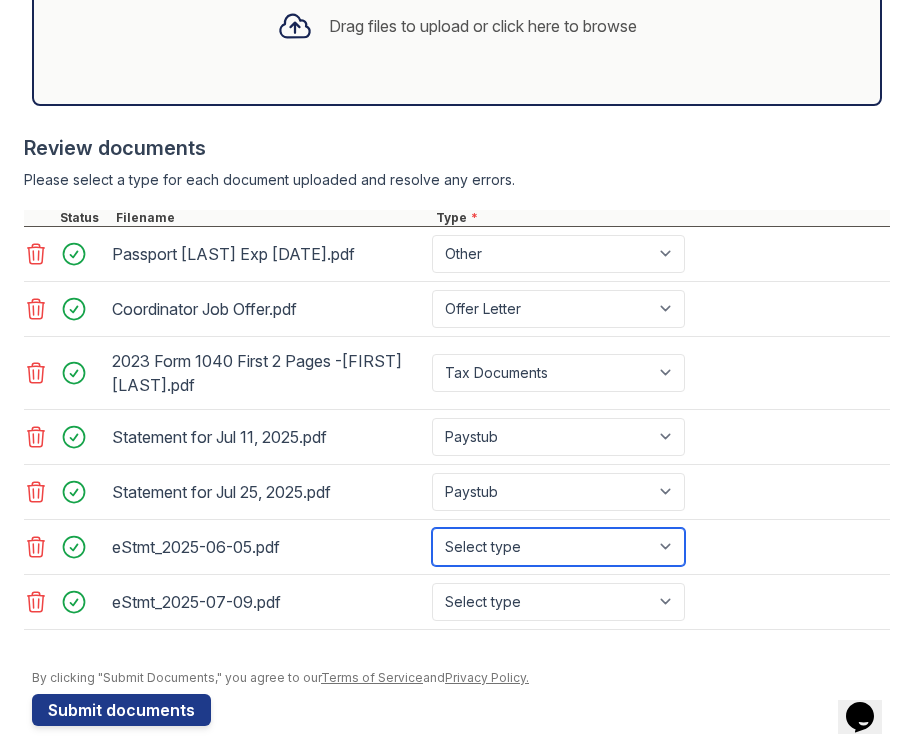 click on "Select type
Paystub
Bank Statement
Offer Letter
Tax Documents
Benefit Award Letter
Investment Account Statement
Other" at bounding box center (558, 547) 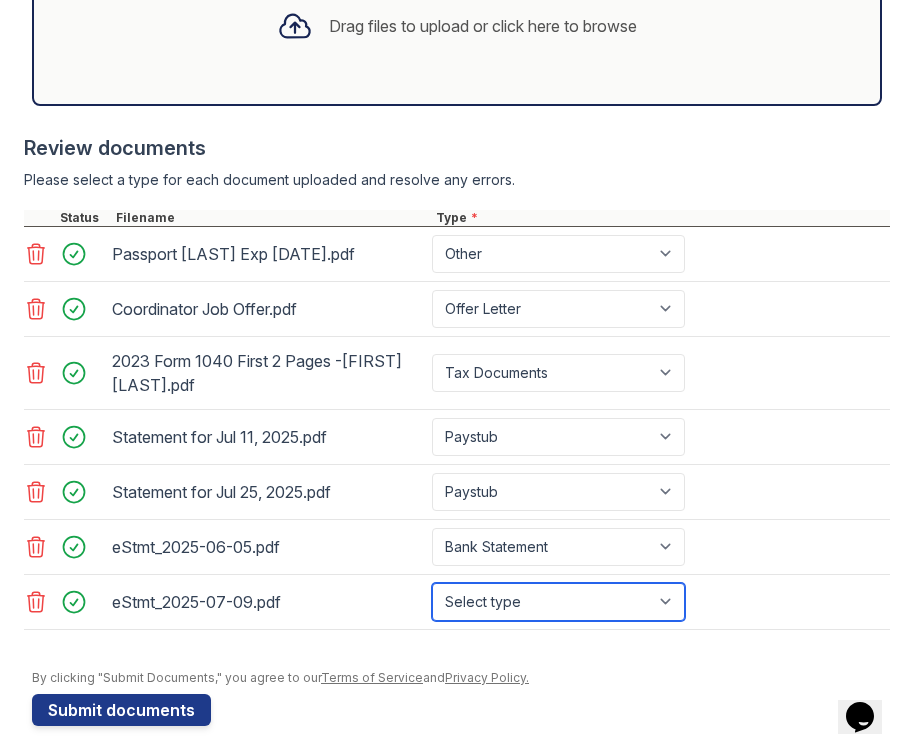 click on "Select type
Paystub
Bank Statement
Offer Letter
Tax Documents
Benefit Award Letter
Investment Account Statement
Other" at bounding box center (558, 602) 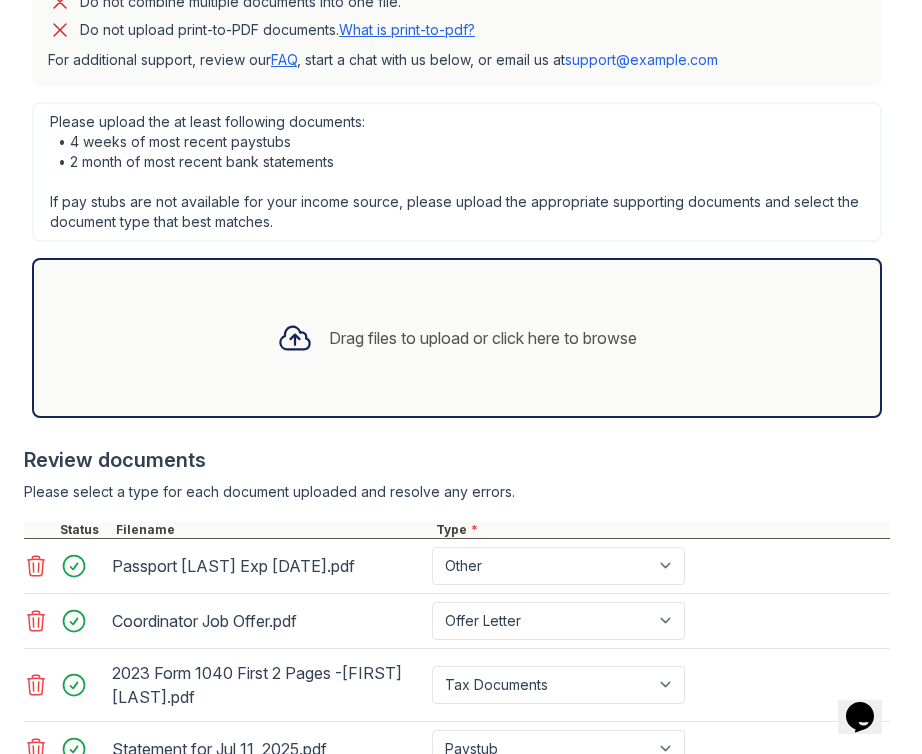 scroll, scrollTop: 918, scrollLeft: 0, axis: vertical 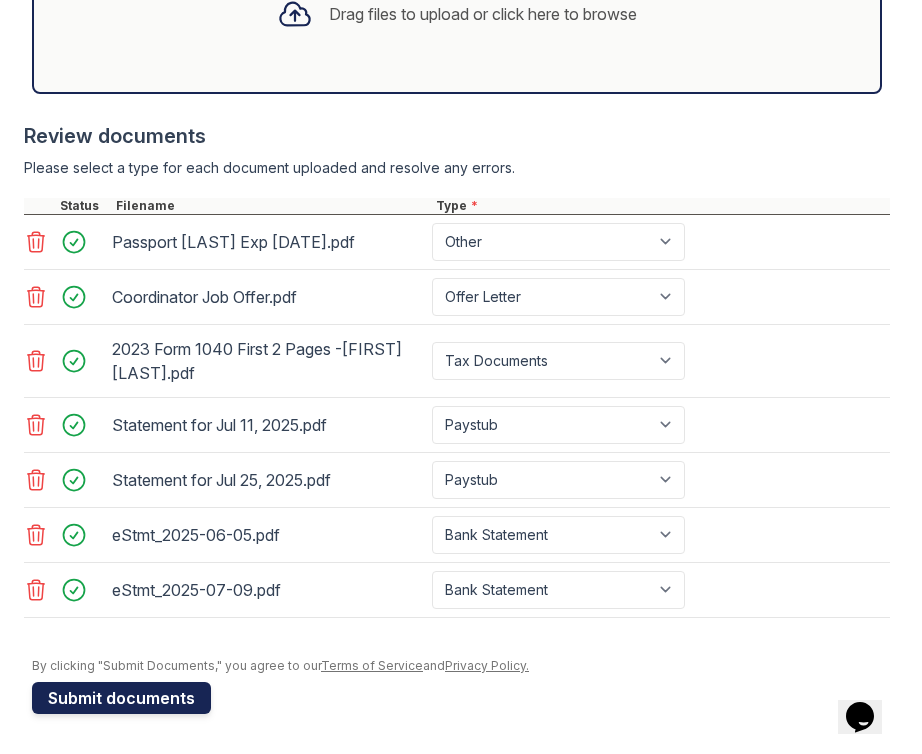 click on "Submit documents" at bounding box center [121, 698] 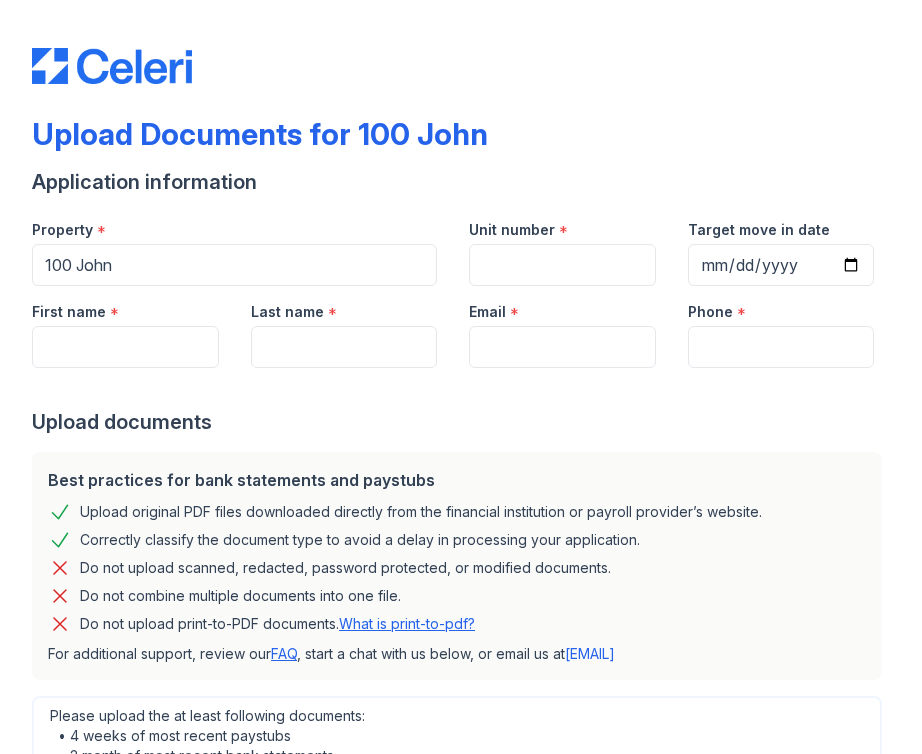 scroll, scrollTop: 0, scrollLeft: 0, axis: both 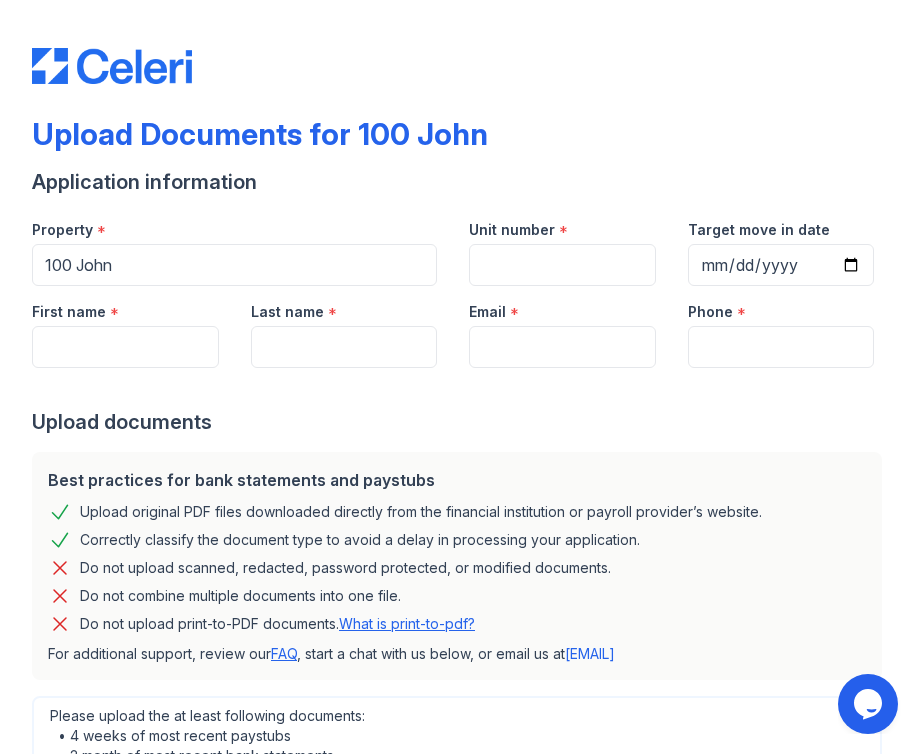 click on "Email
*" at bounding box center [562, 306] 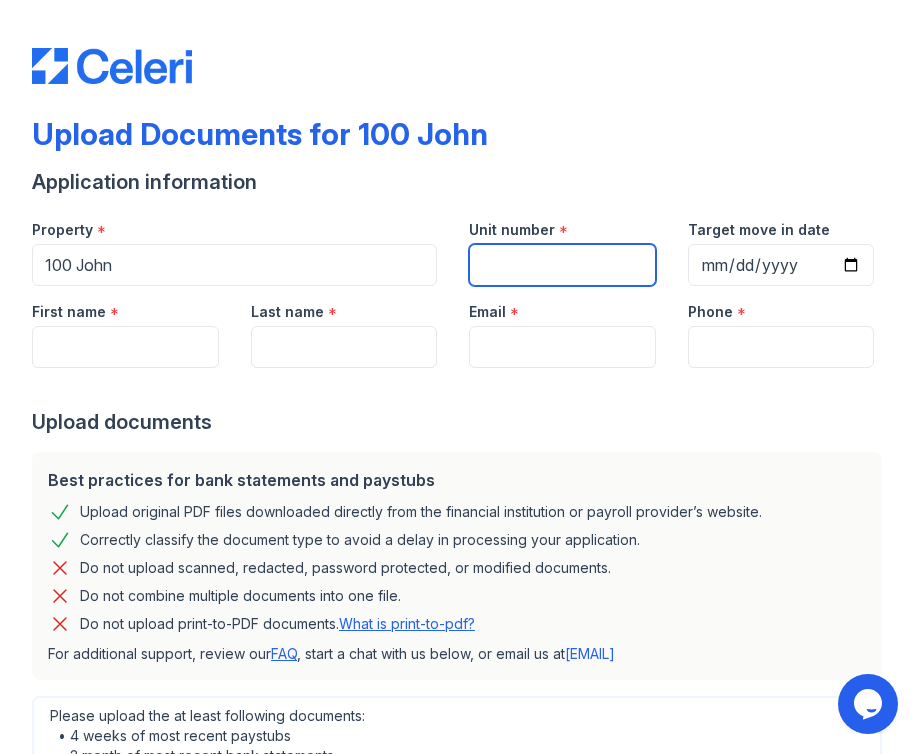 click on "Unit number" at bounding box center (562, 265) 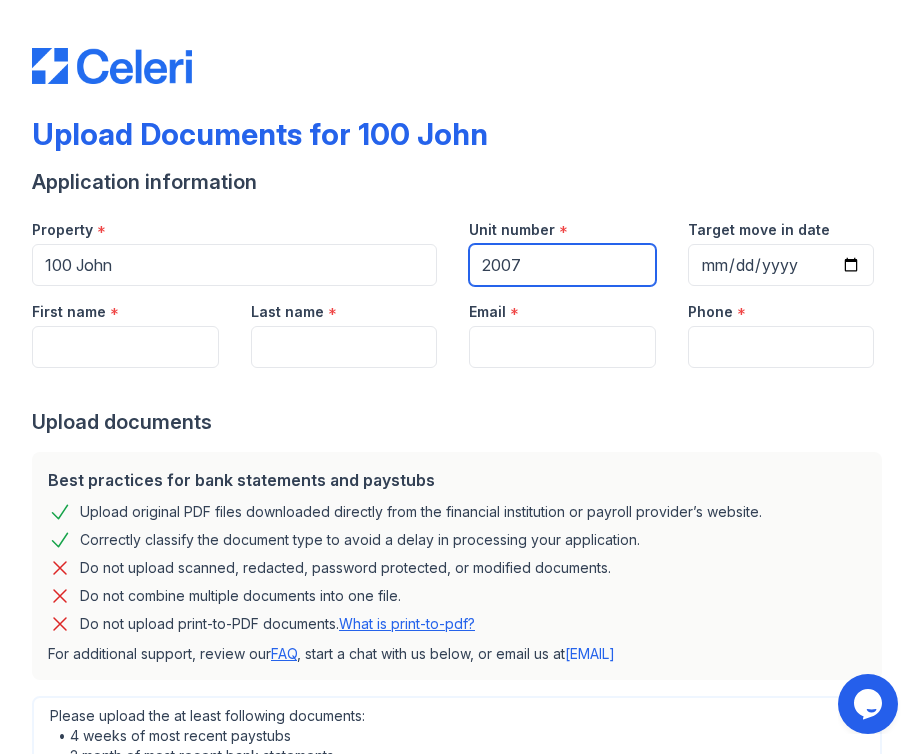 type on "2007" 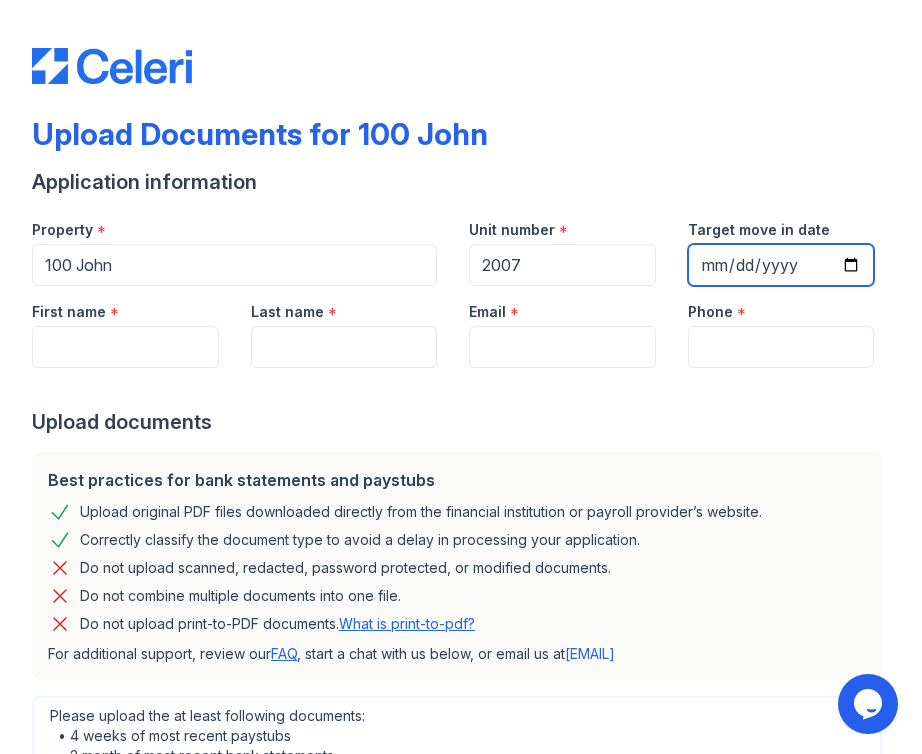 type on "[DATE]" 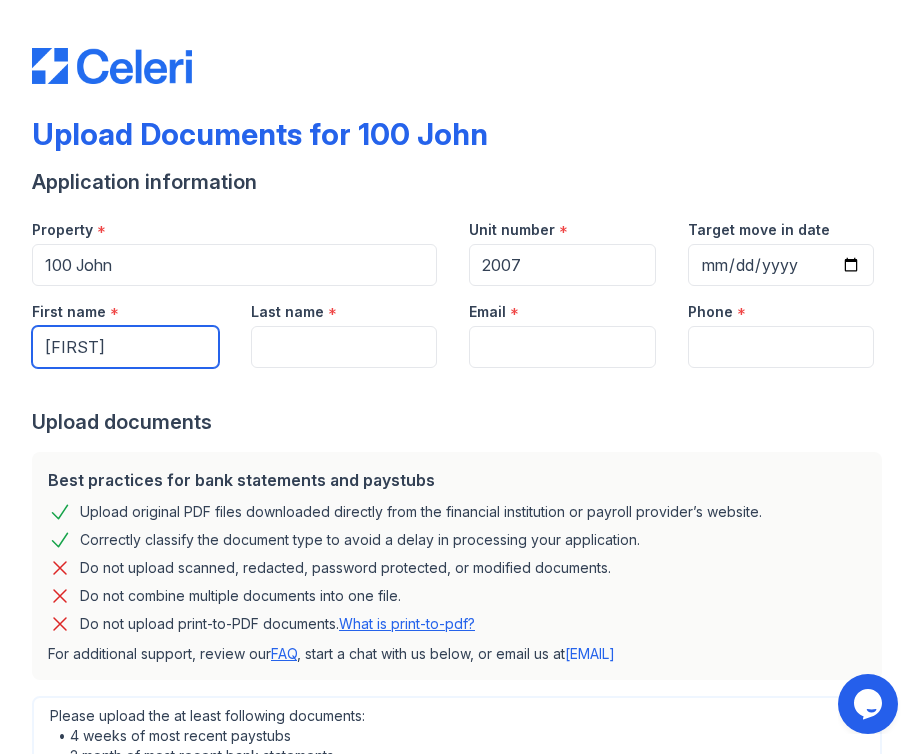 type on "Andrew" 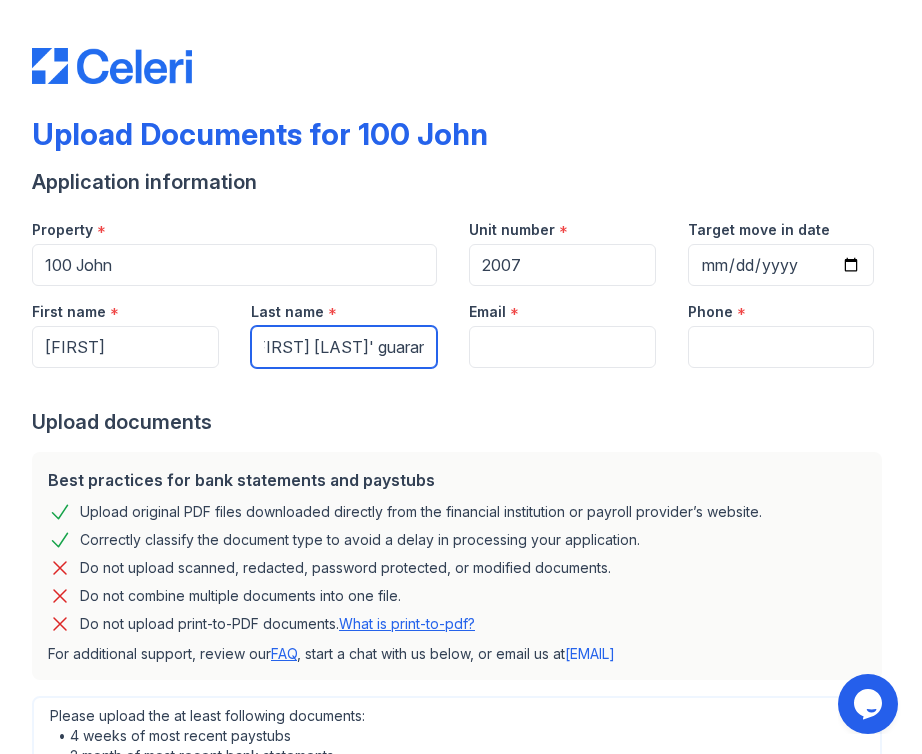 scroll, scrollTop: 0, scrollLeft: 85, axis: horizontal 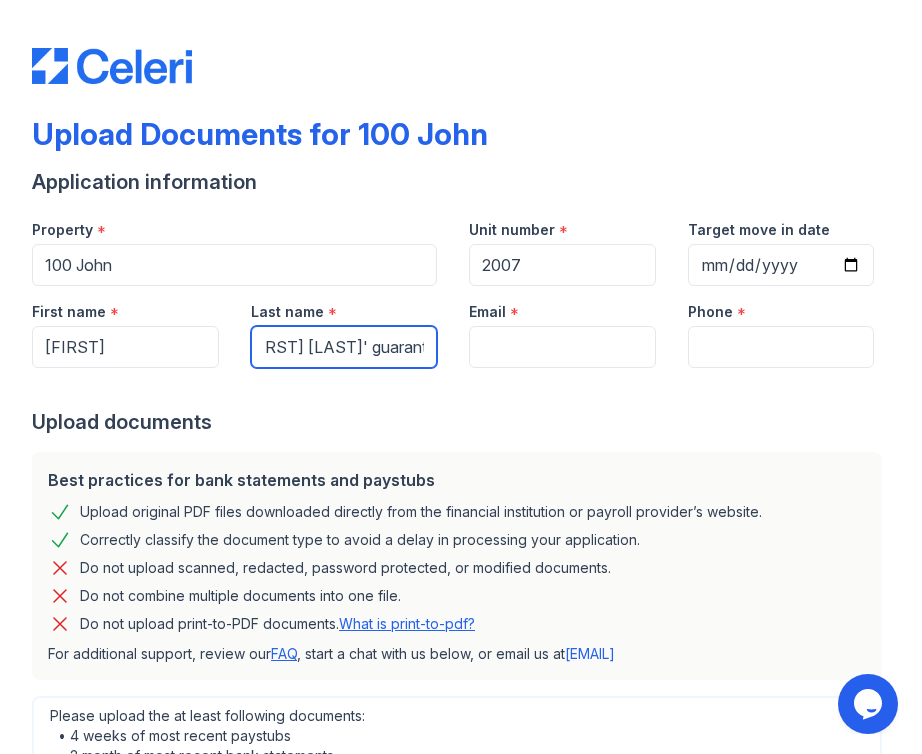 type on "Marrus (Ryan Marrus' guarantor)" 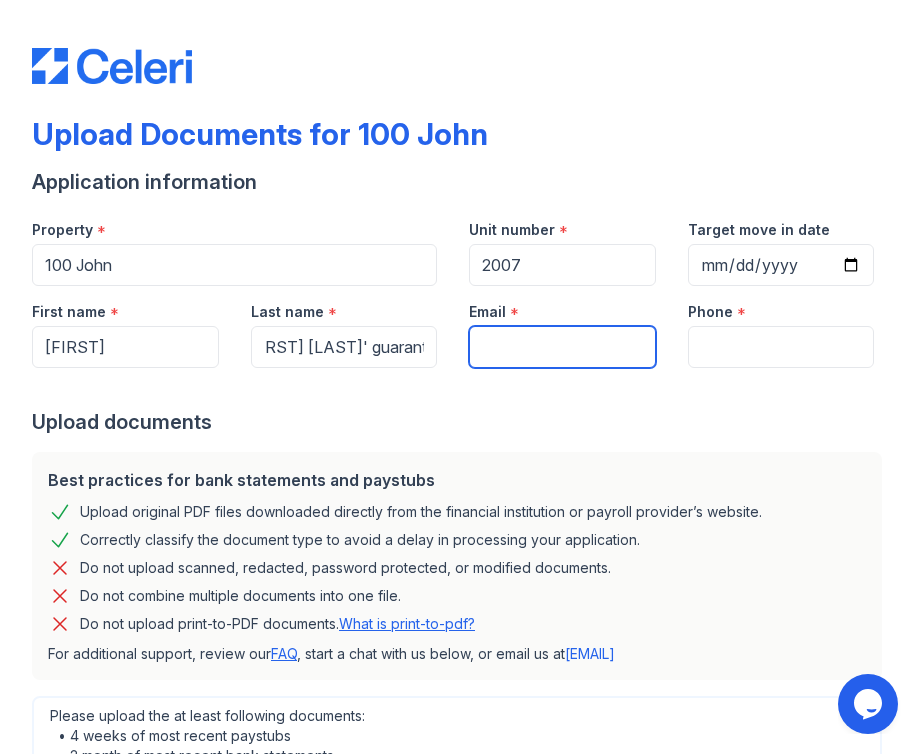 scroll, scrollTop: 0, scrollLeft: 0, axis: both 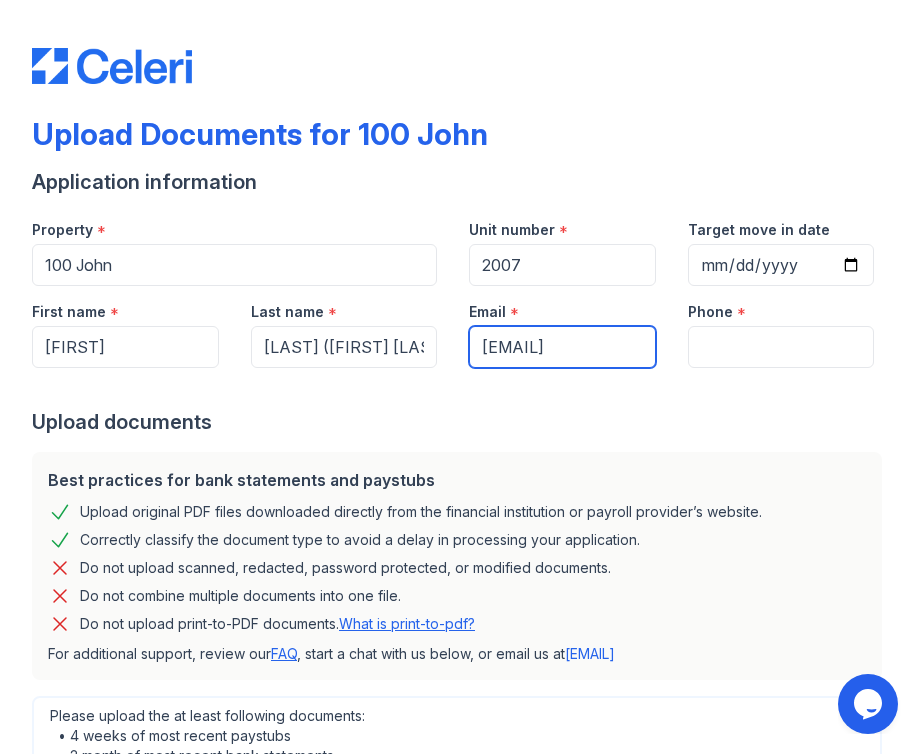 type on "andrew@marrus.com" 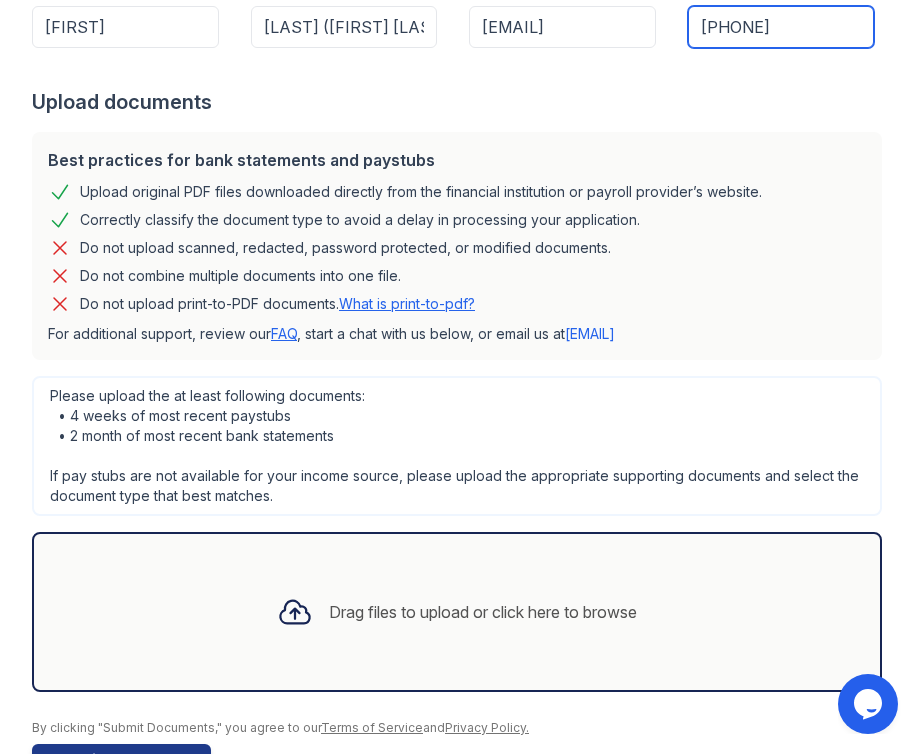 scroll, scrollTop: 332, scrollLeft: 0, axis: vertical 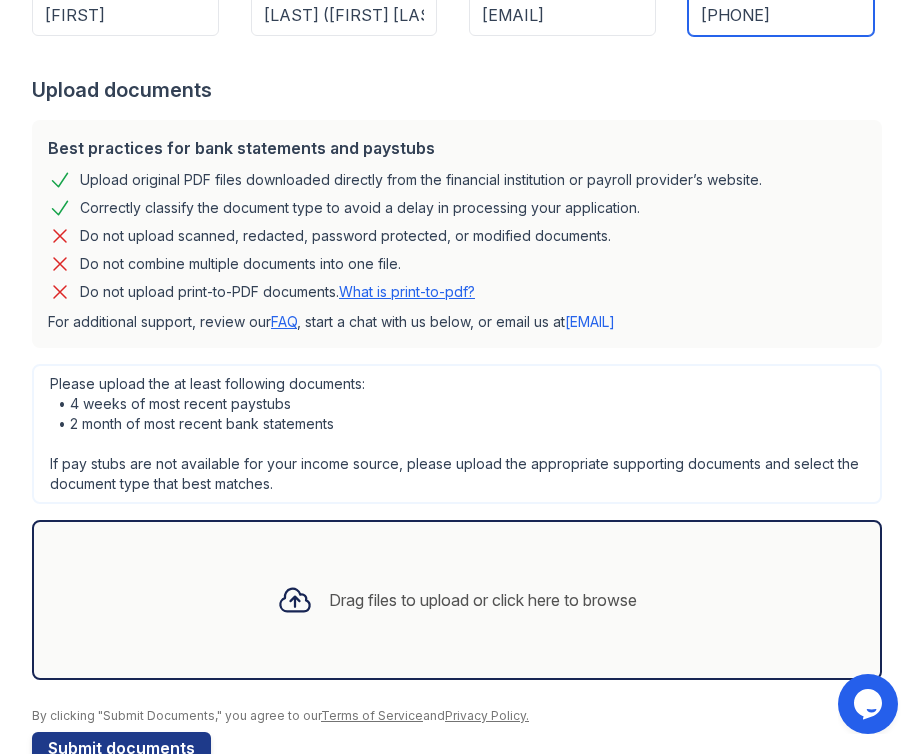 type on "9173592374" 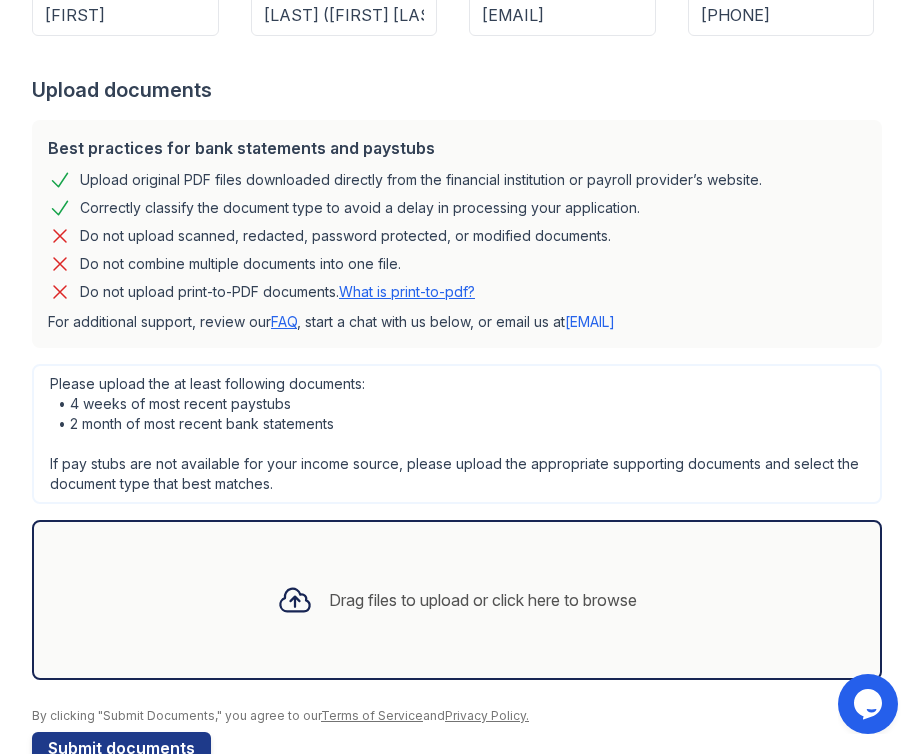 click on "Best practices for bank statements and paystubs
Upload original PDF files downloaded directly from the financial institution or payroll provider’s website.
Correctly classify the document type to avoid a delay in processing your application.
Do not upload scanned, redacted, password protected, or modified documents.
Do not combine multiple documents into one file.
Do not upload print-to-PDF documents.
What is print-to-pdf?
For additional support, review our
FAQ ,
start a chat with us below, or email us at
support@getceleri.com" at bounding box center [457, 234] 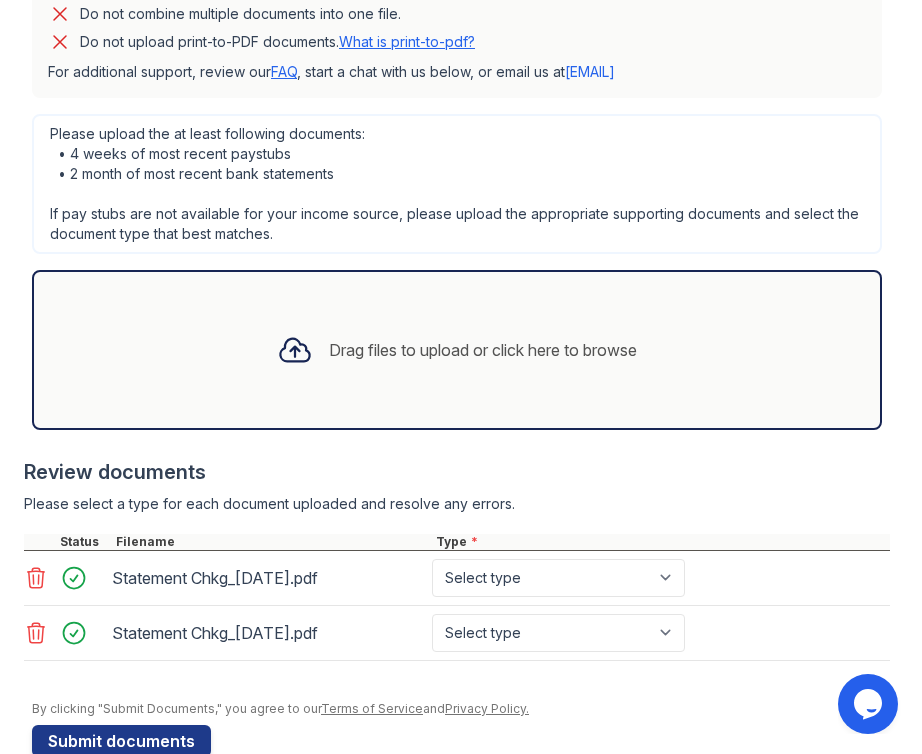 scroll, scrollTop: 625, scrollLeft: 0, axis: vertical 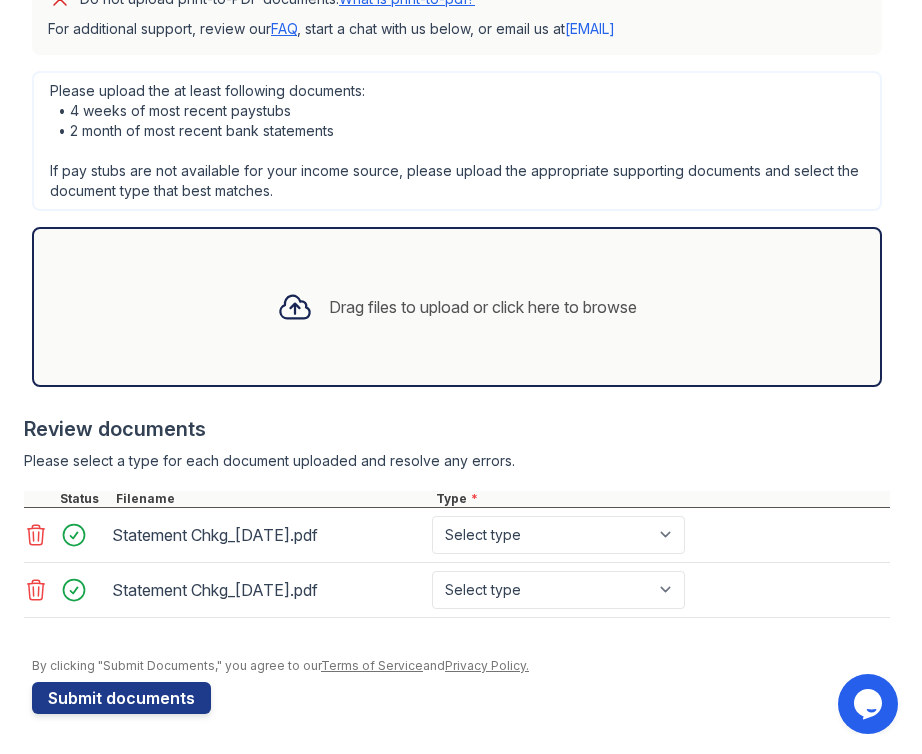 click 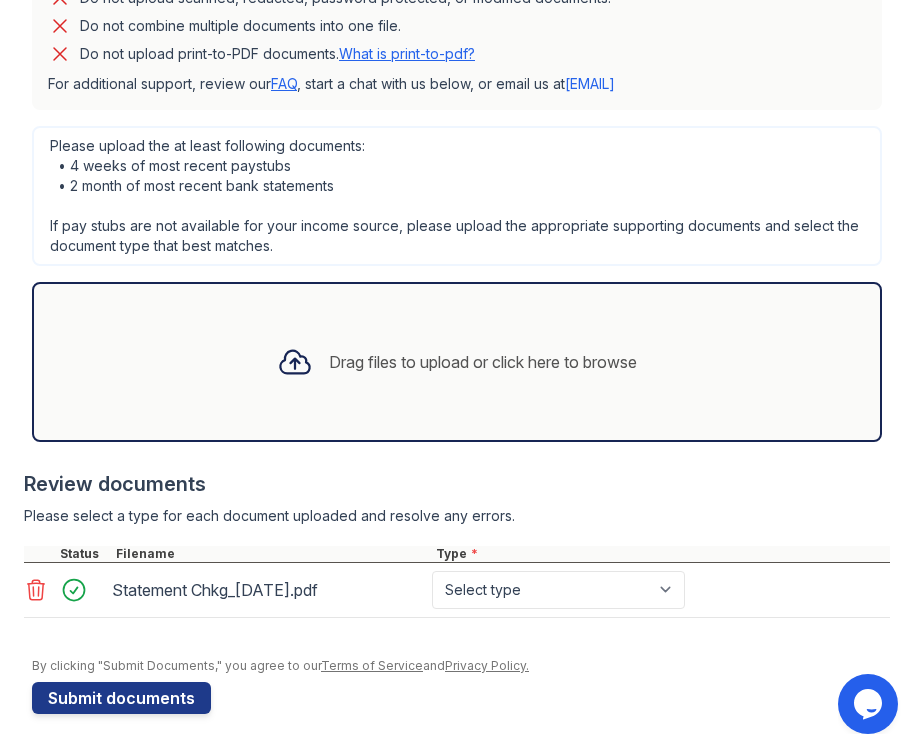 click 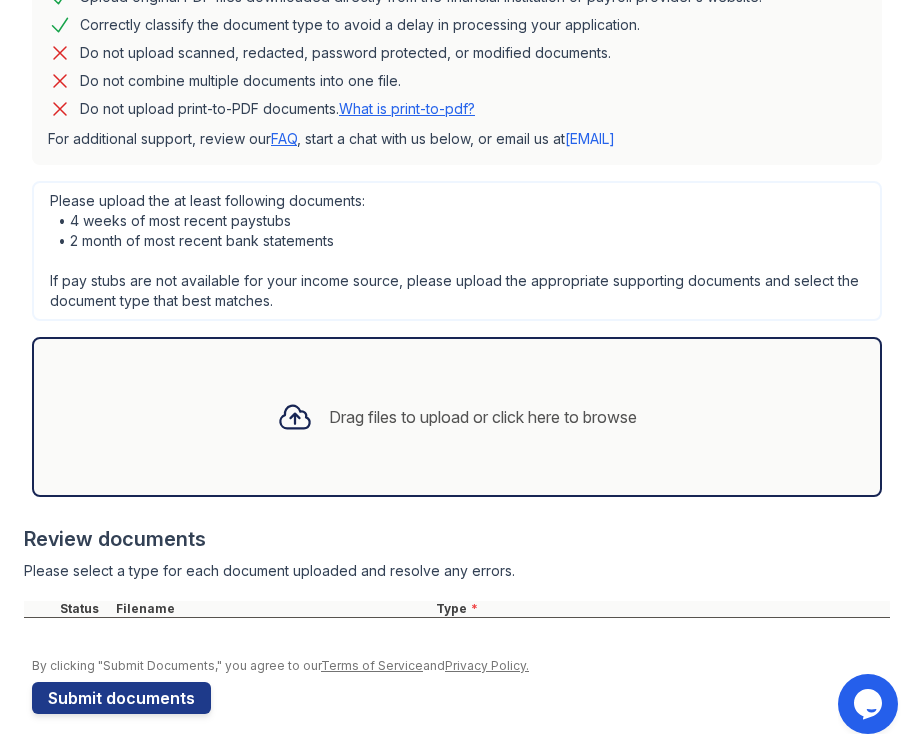 click on "Please upload the at least following documents:
• 4 weeks of most recent paystubs
• 2 month of most recent bank statements
If pay stubs are not available for your income source, please upload the appropriate supporting documents and select the document type that best matches.
Drag files to upload or click here to browse" at bounding box center (457, 339) 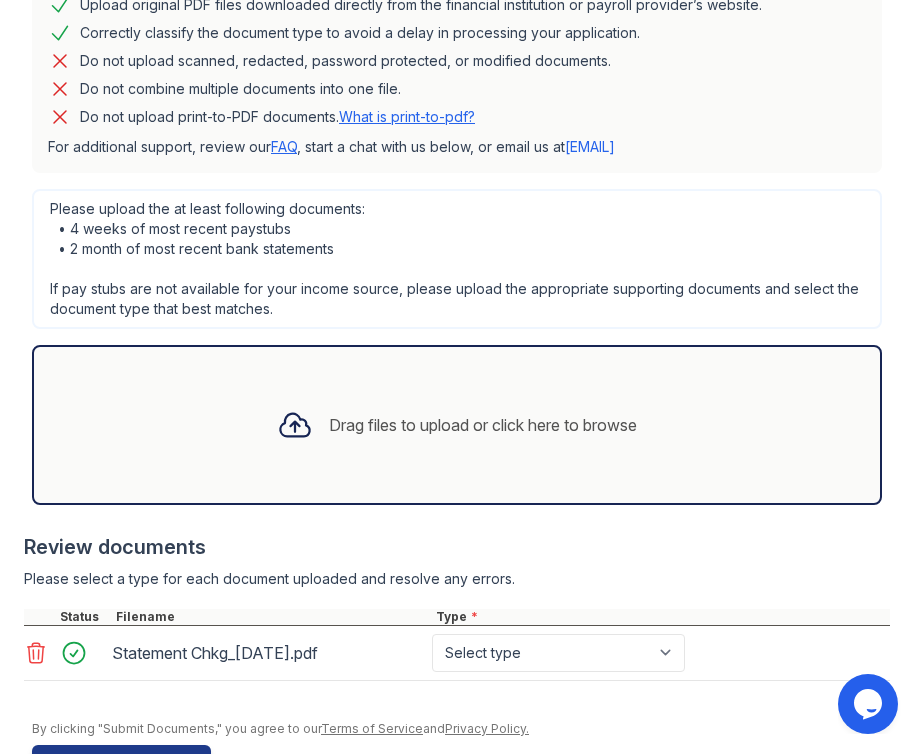 scroll, scrollTop: 500, scrollLeft: 0, axis: vertical 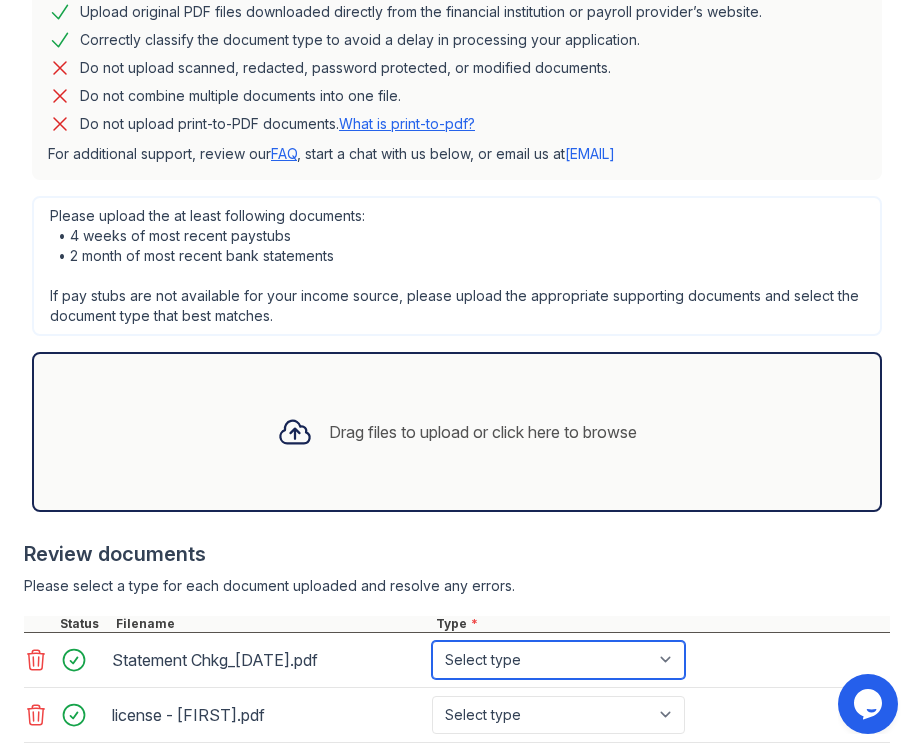 click on "Select type
Paystub
Bank Statement
Offer Letter
Tax Documents
Benefit Award Letter
Investment Account Statement
Other" at bounding box center [558, 660] 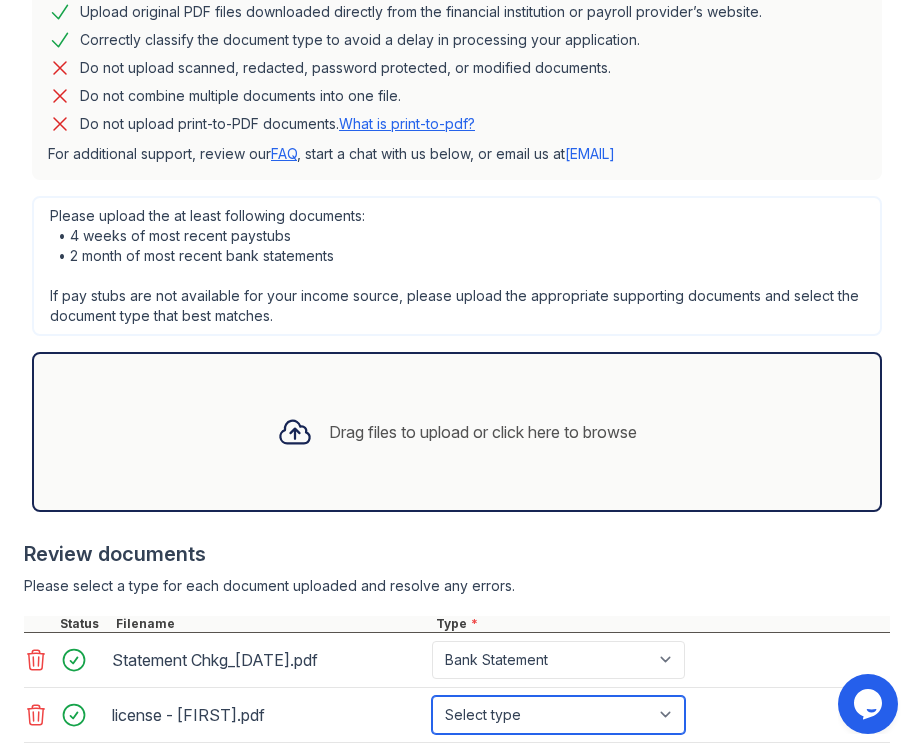 click on "Select type
Paystub
Bank Statement
Offer Letter
Tax Documents
Benefit Award Letter
Investment Account Statement
Other" at bounding box center [558, 715] 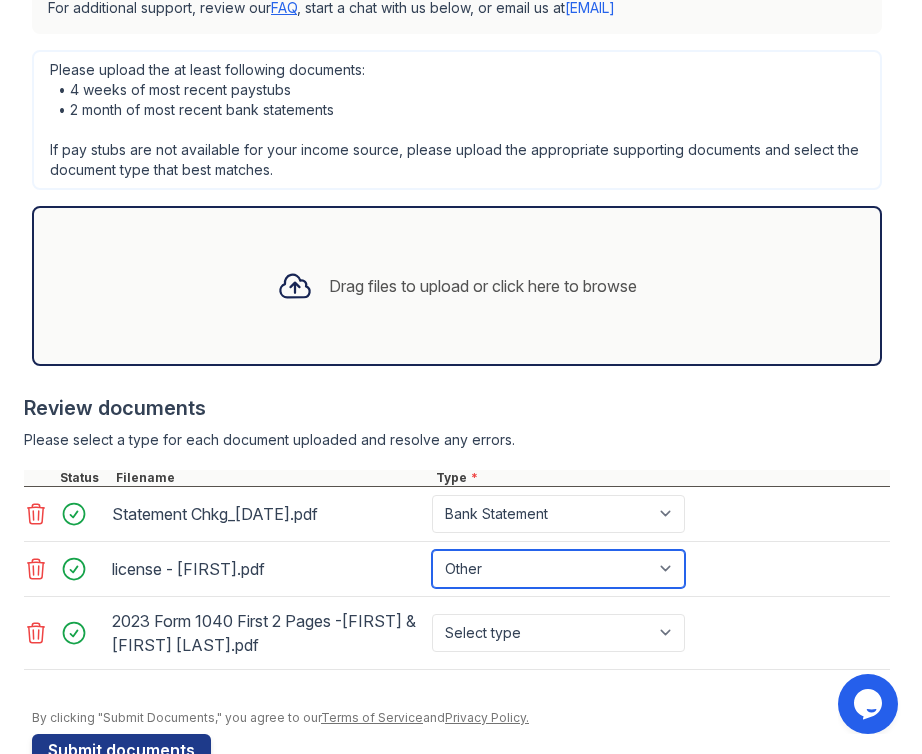 scroll, scrollTop: 690, scrollLeft: 0, axis: vertical 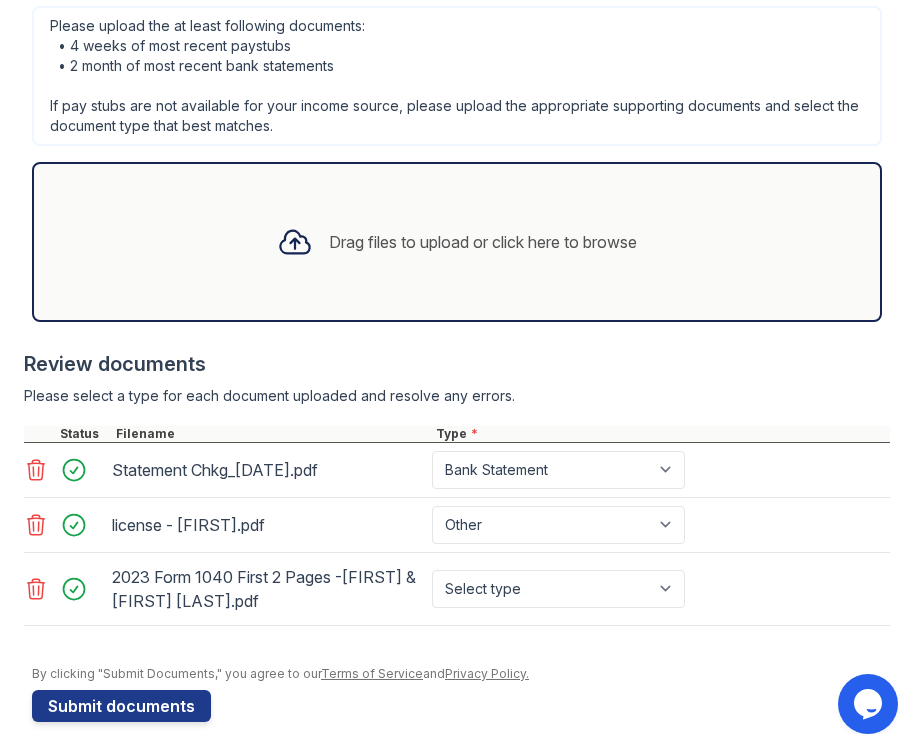 click on "Select type
Paystub
Bank Statement
Offer Letter
Tax Documents
Benefit Award Letter
Investment Account Statement
Other" at bounding box center (560, 589) 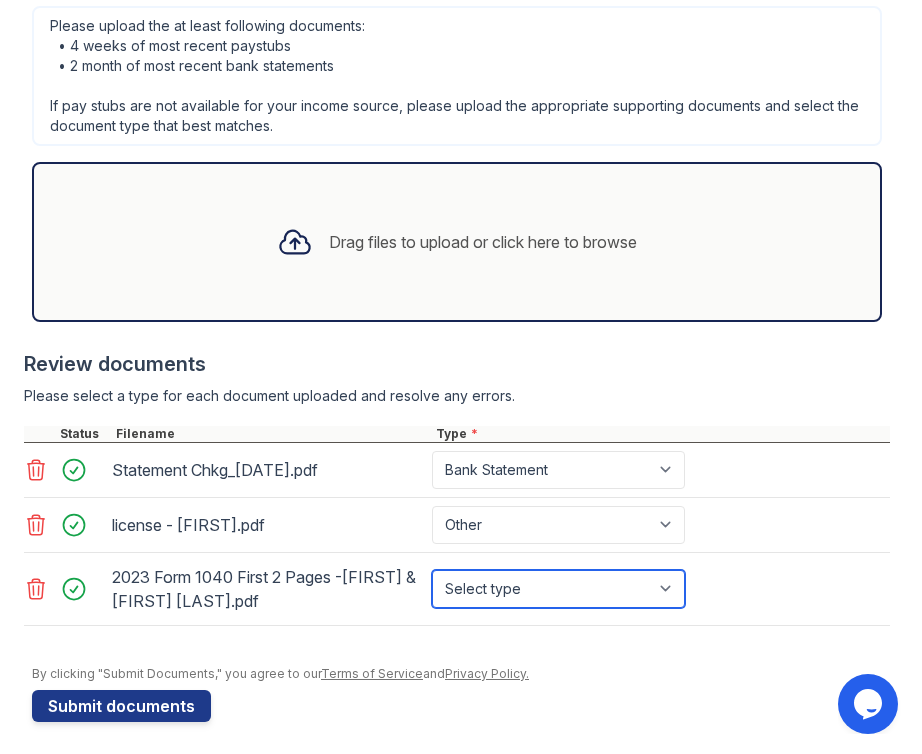 click on "Select type
Paystub
Bank Statement
Offer Letter
Tax Documents
Benefit Award Letter
Investment Account Statement
Other" at bounding box center [558, 589] 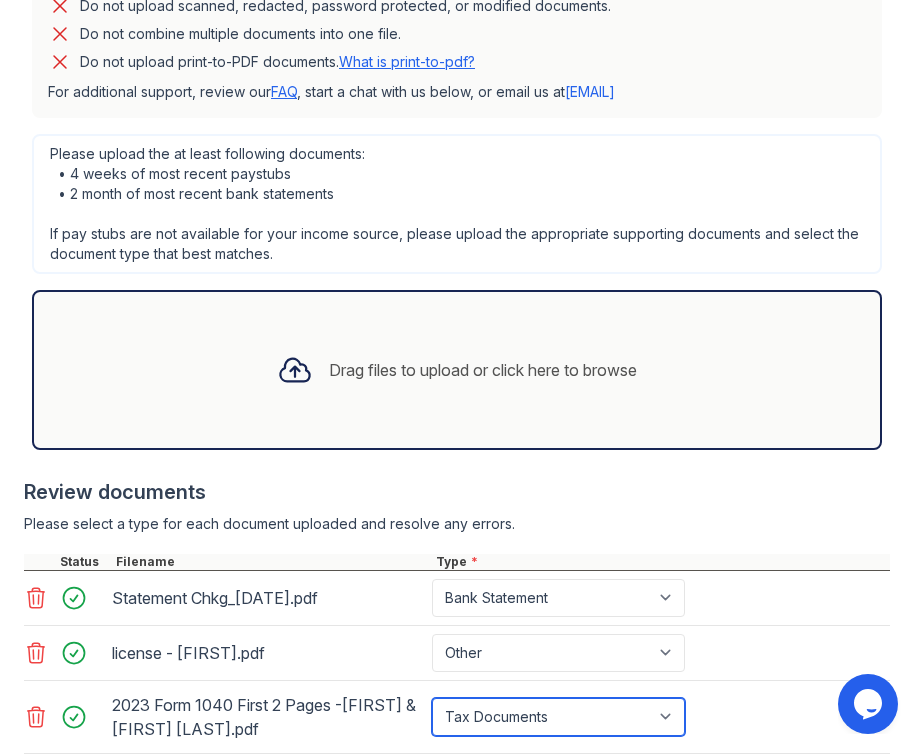 scroll, scrollTop: 563, scrollLeft: 0, axis: vertical 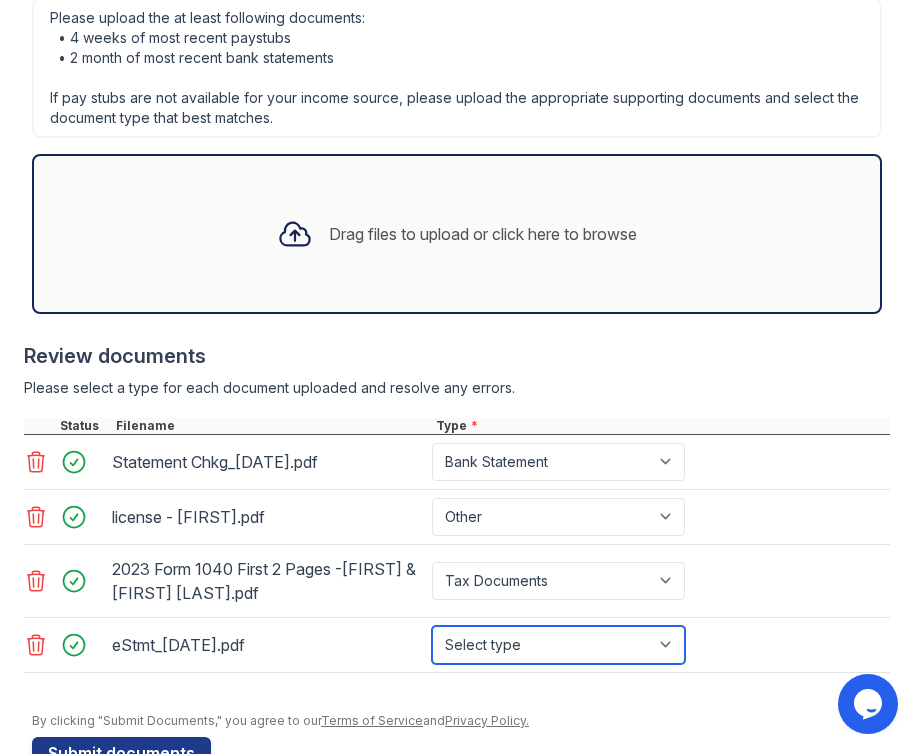 click on "Select type
Paystub
Bank Statement
Offer Letter
Tax Documents
Benefit Award Letter
Investment Account Statement
Other" at bounding box center [558, 645] 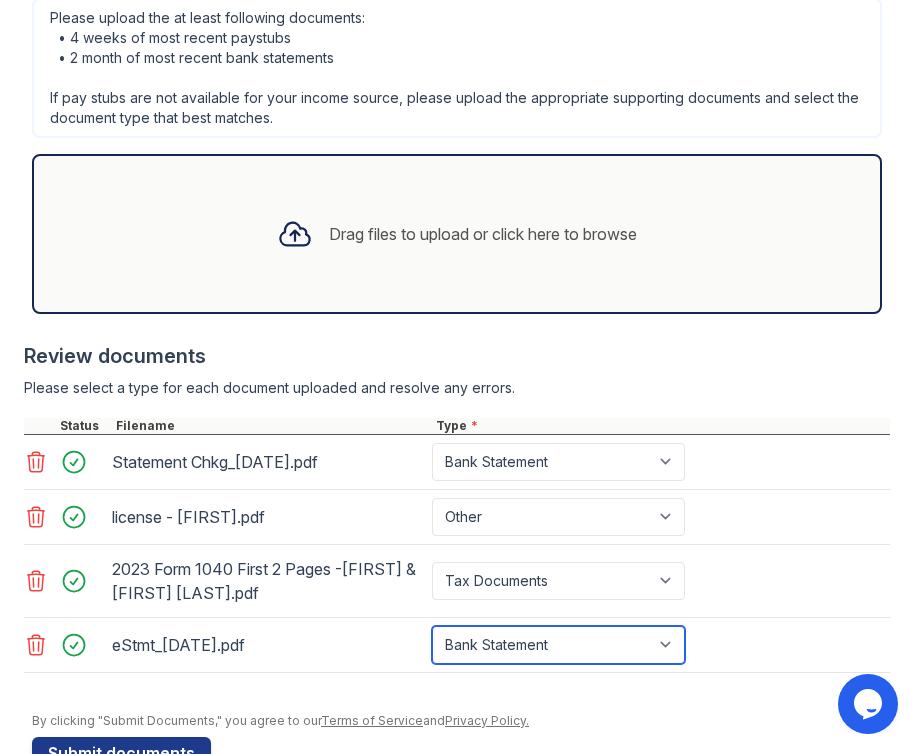 scroll, scrollTop: 753, scrollLeft: 0, axis: vertical 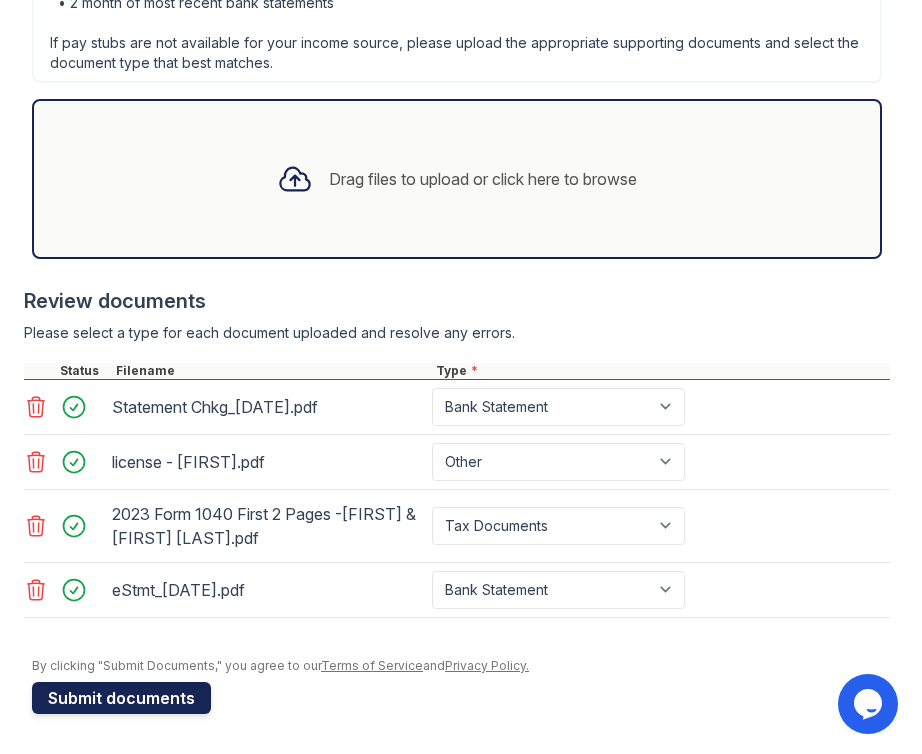 click on "Submit documents" at bounding box center (121, 698) 